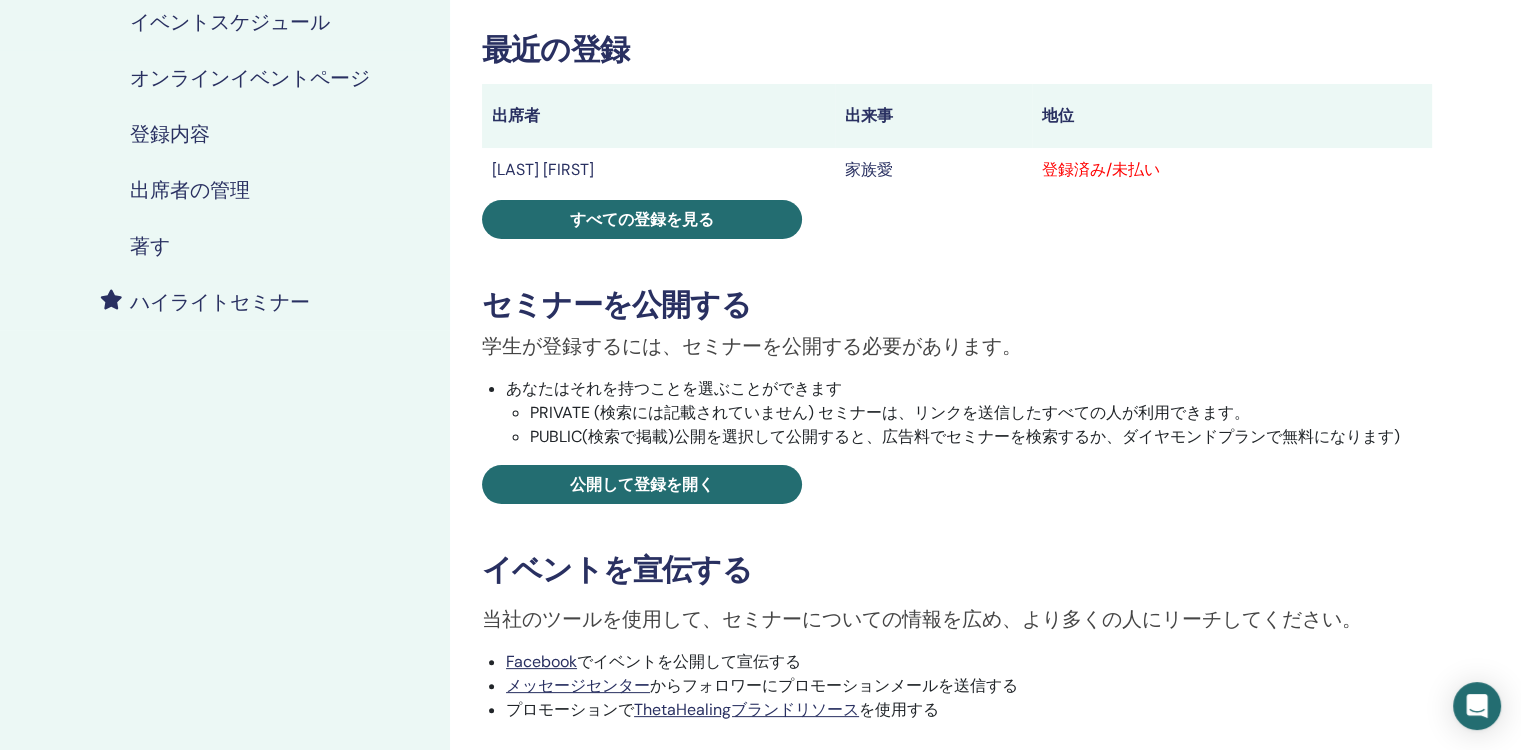 scroll, scrollTop: 0, scrollLeft: 0, axis: both 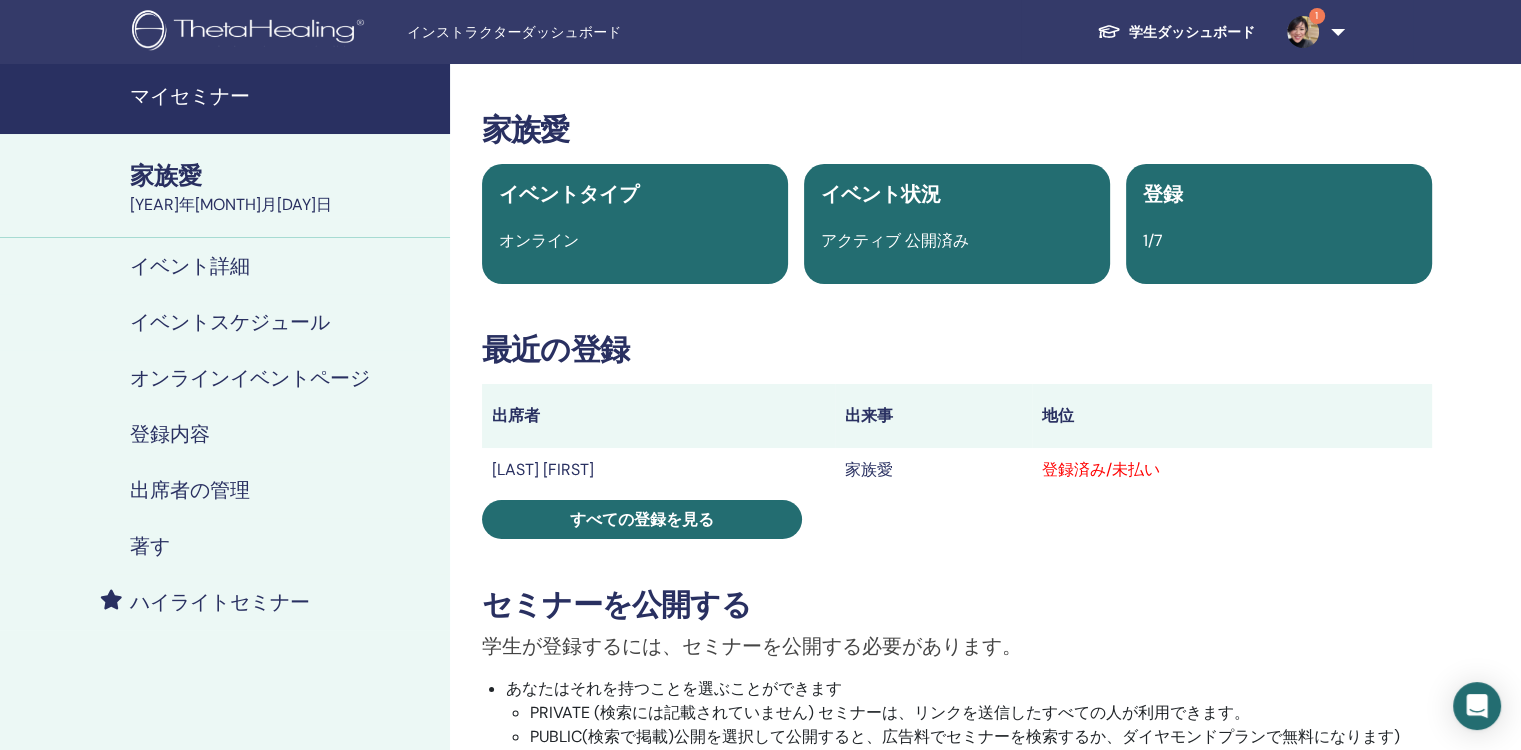 click on "マイセミナー" at bounding box center [284, 96] 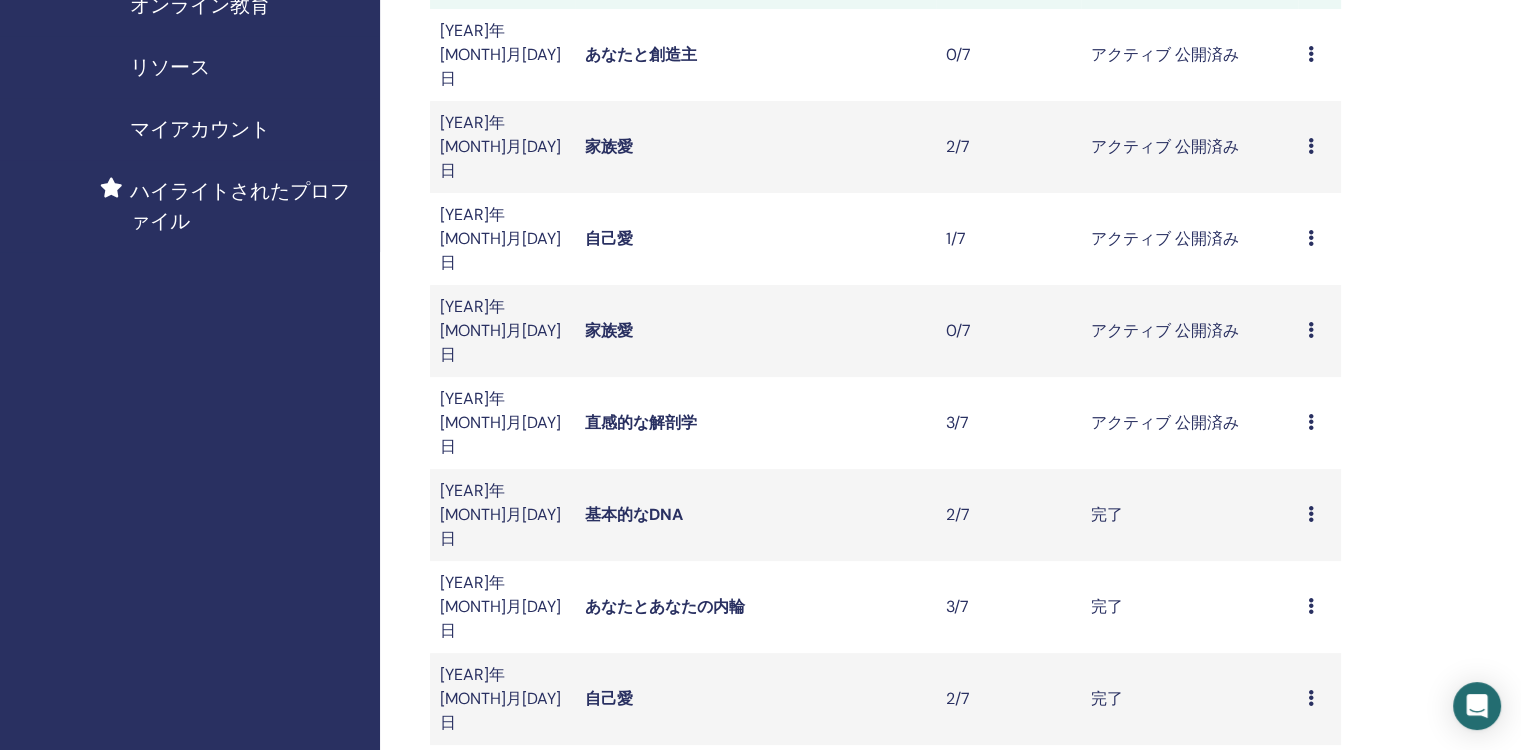 scroll, scrollTop: 600, scrollLeft: 0, axis: vertical 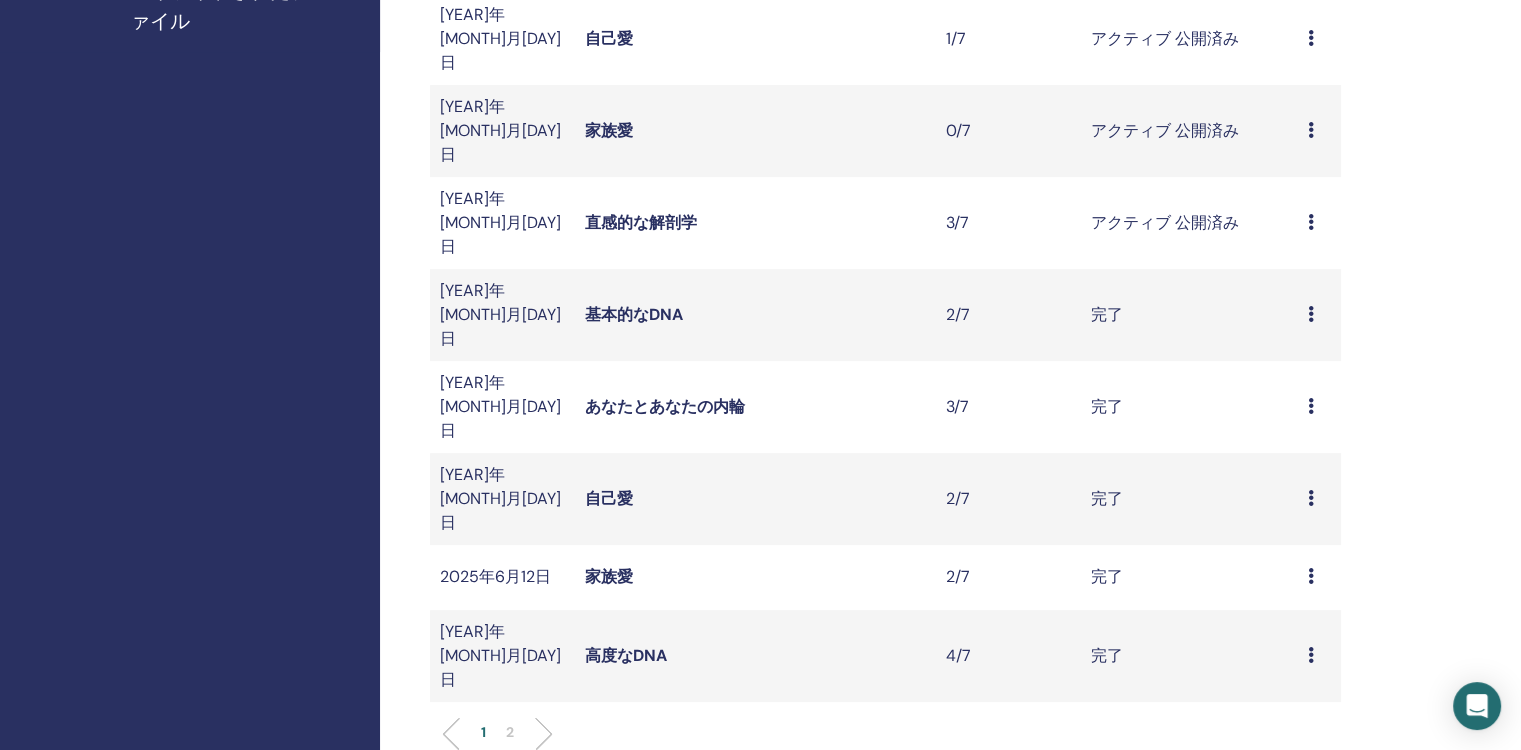 click on "セミナーの作成" at bounding box center (886, 855) 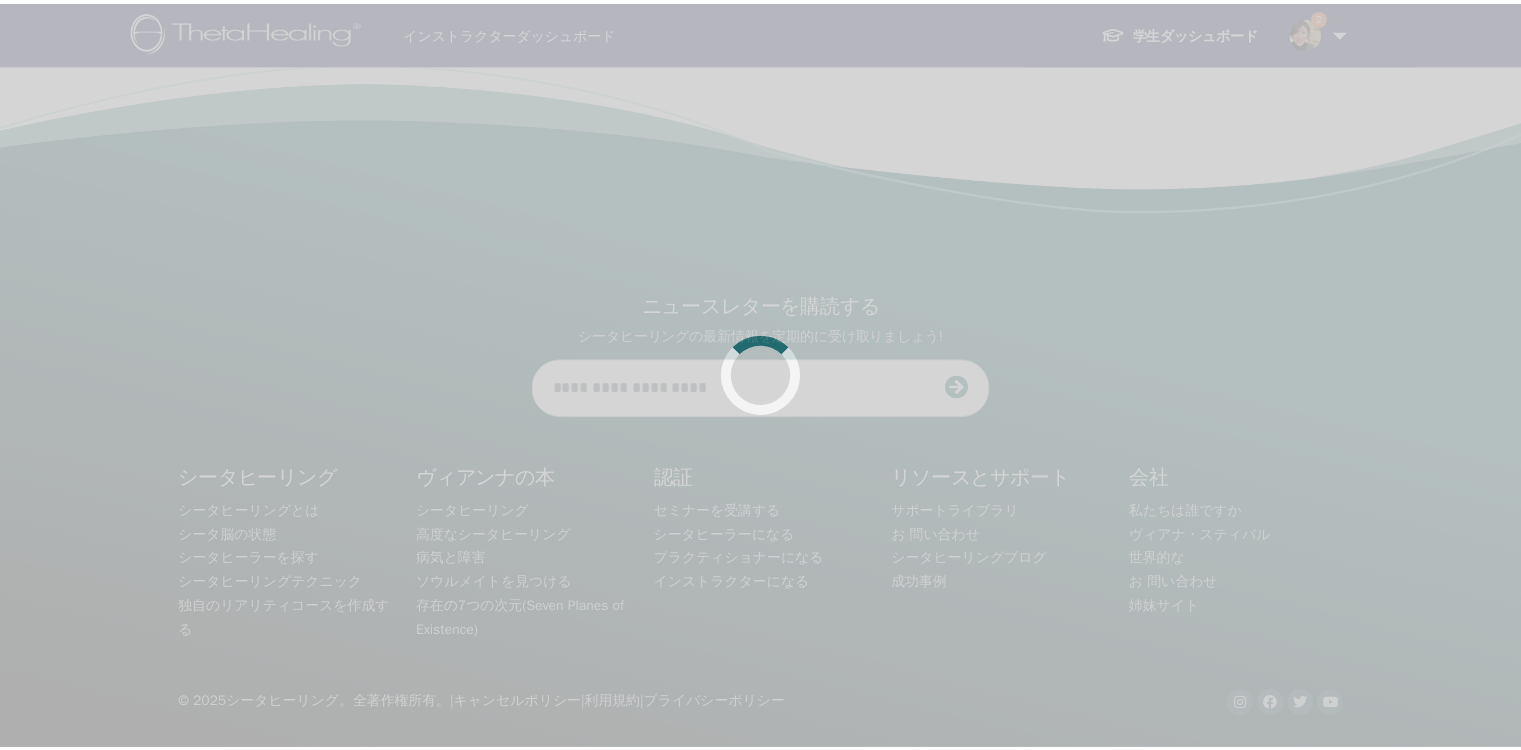 scroll, scrollTop: 0, scrollLeft: 0, axis: both 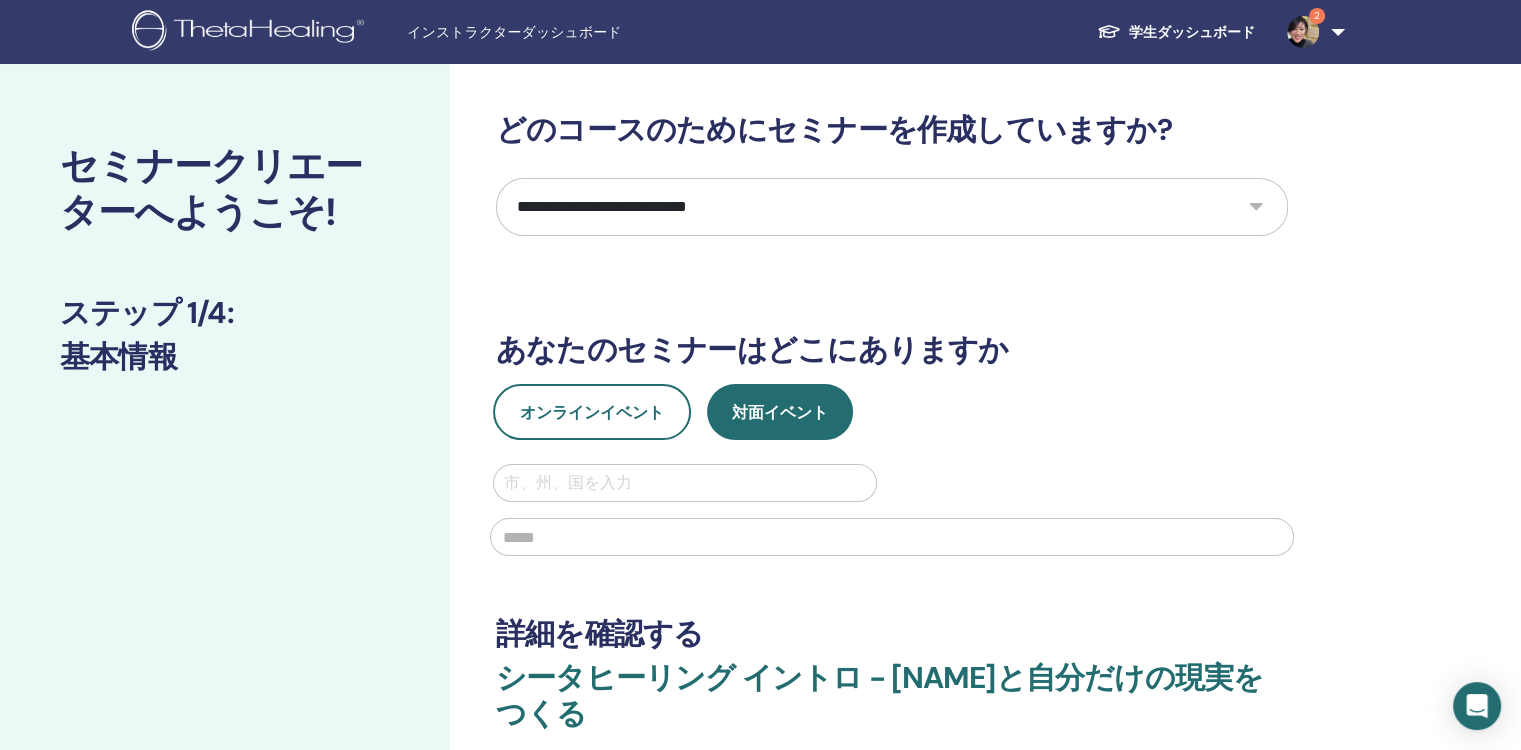 click on "**********" at bounding box center (892, 207) 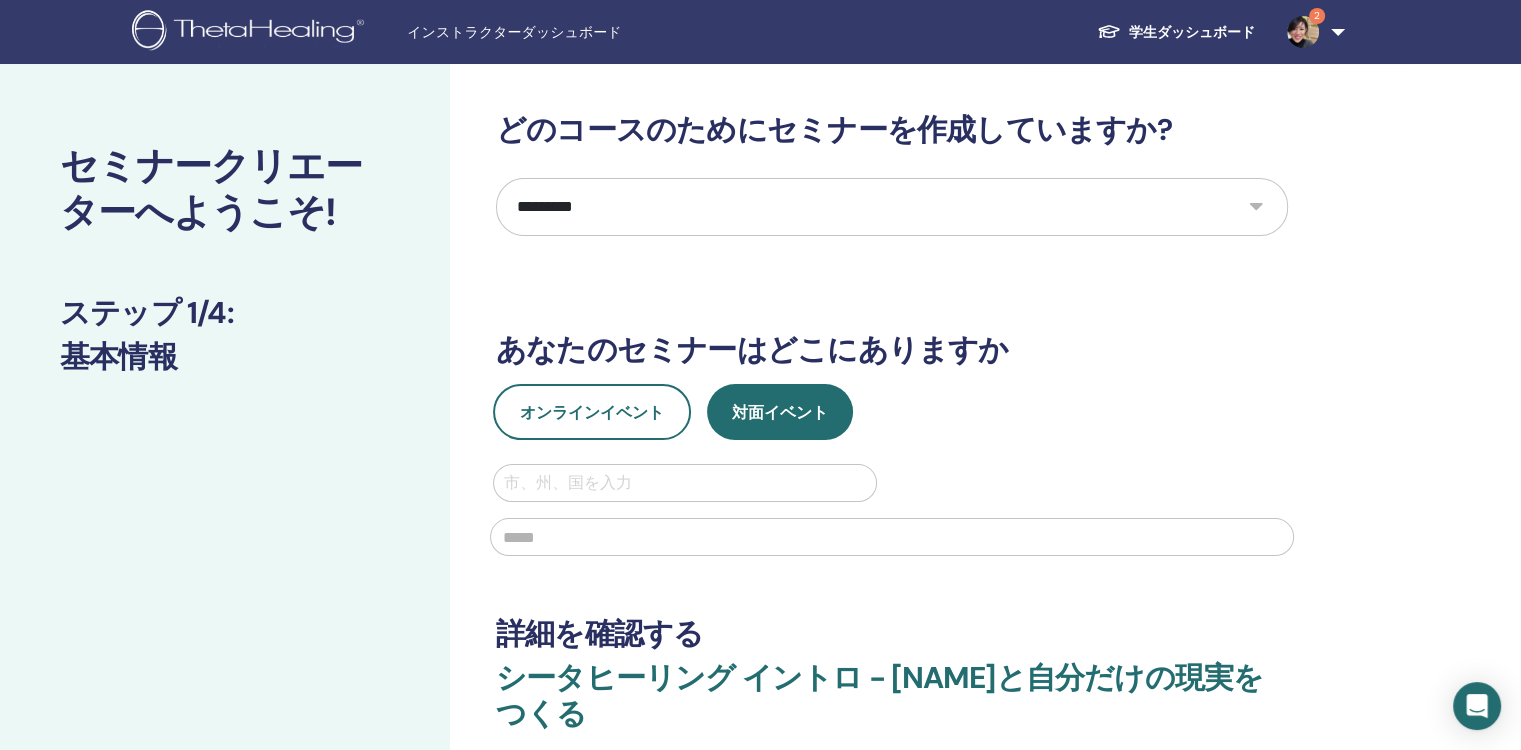 click on "**********" at bounding box center [892, 207] 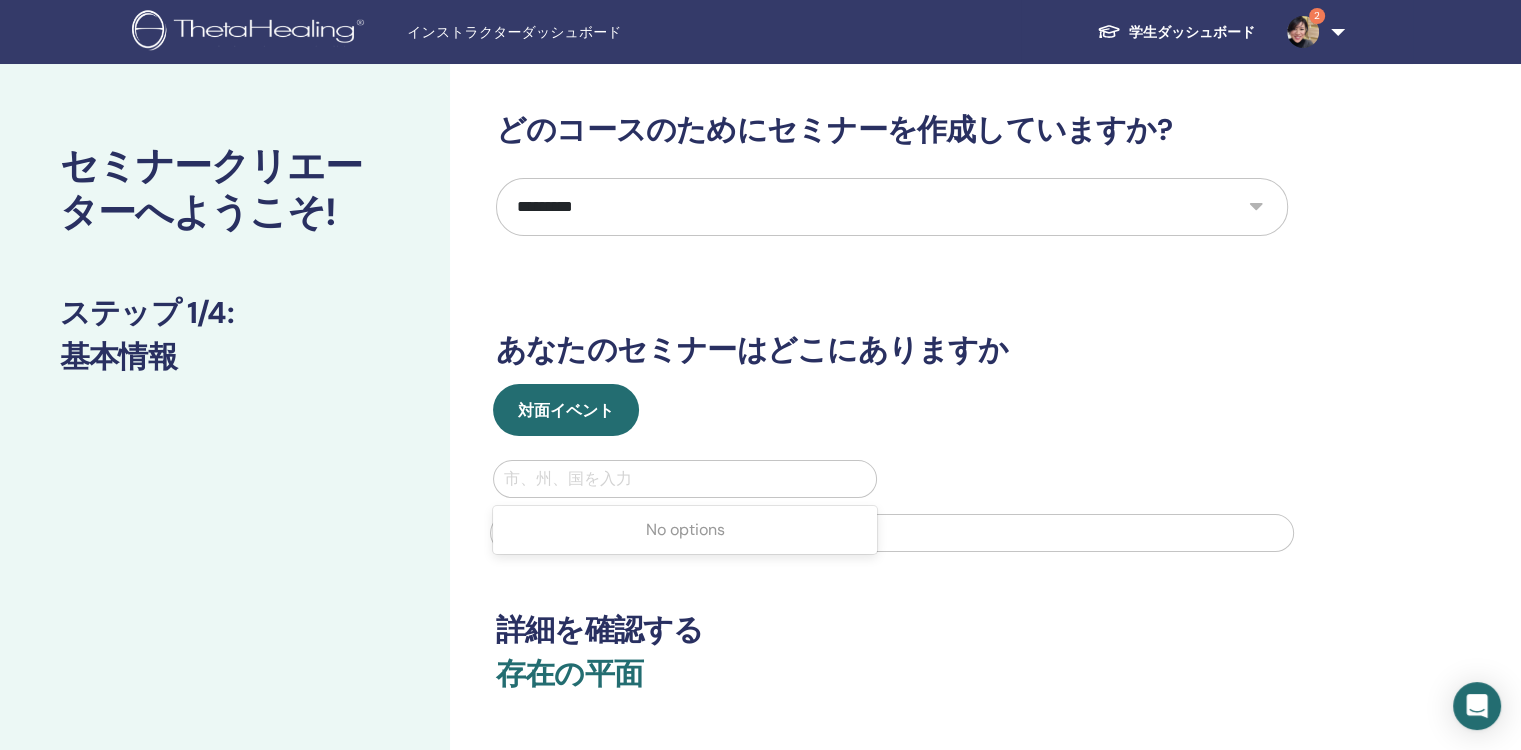 click at bounding box center (685, 479) 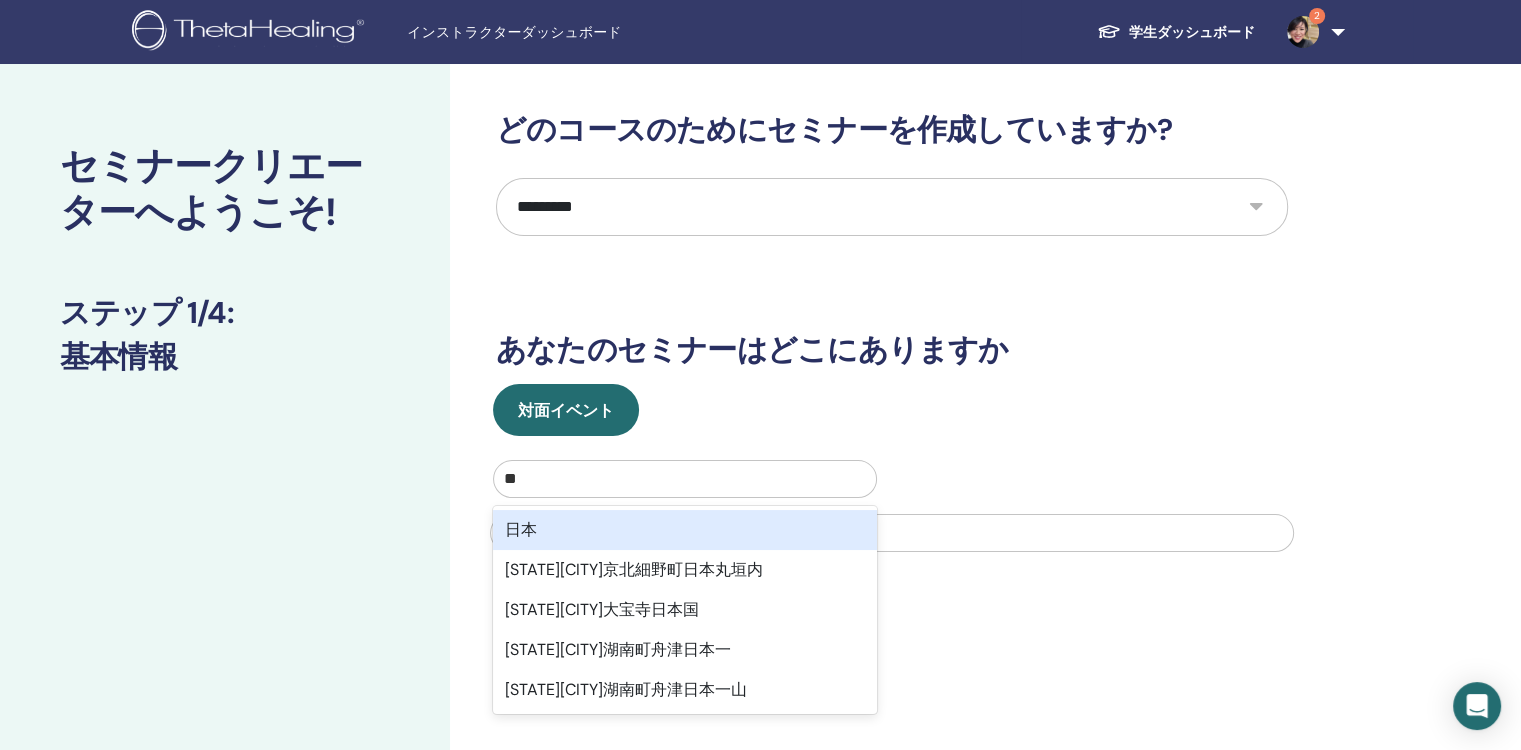 type on "**" 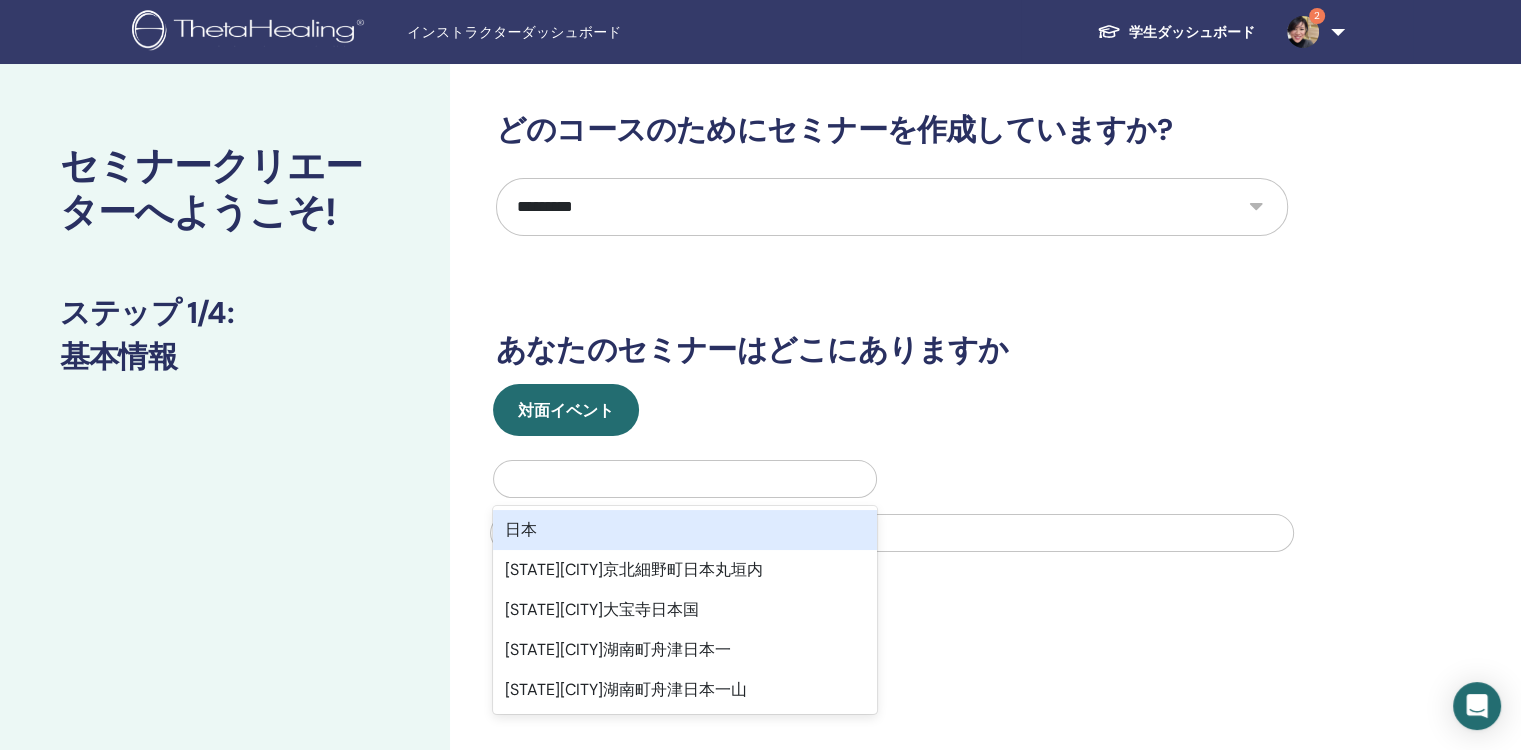 click at bounding box center [892, 533] 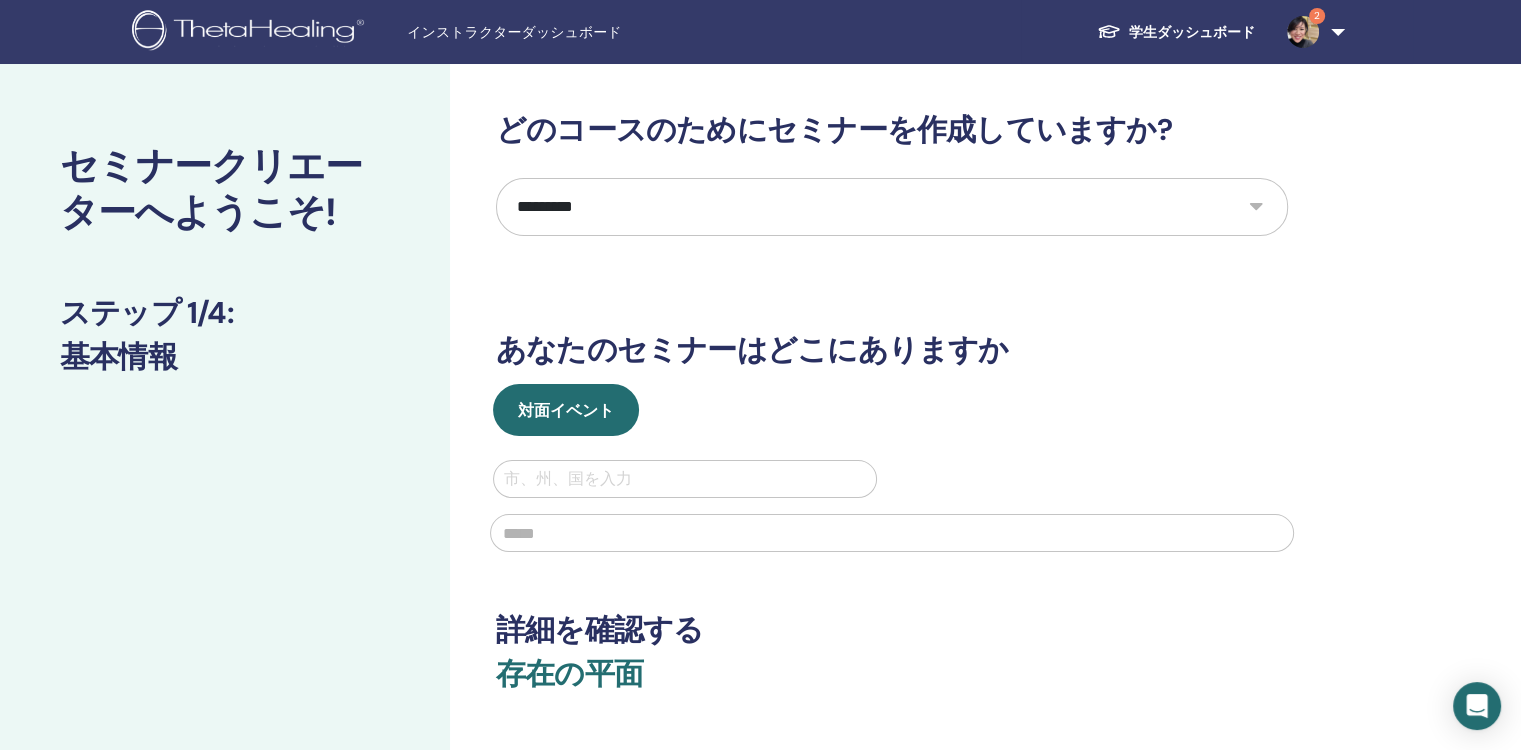 click at bounding box center (685, 479) 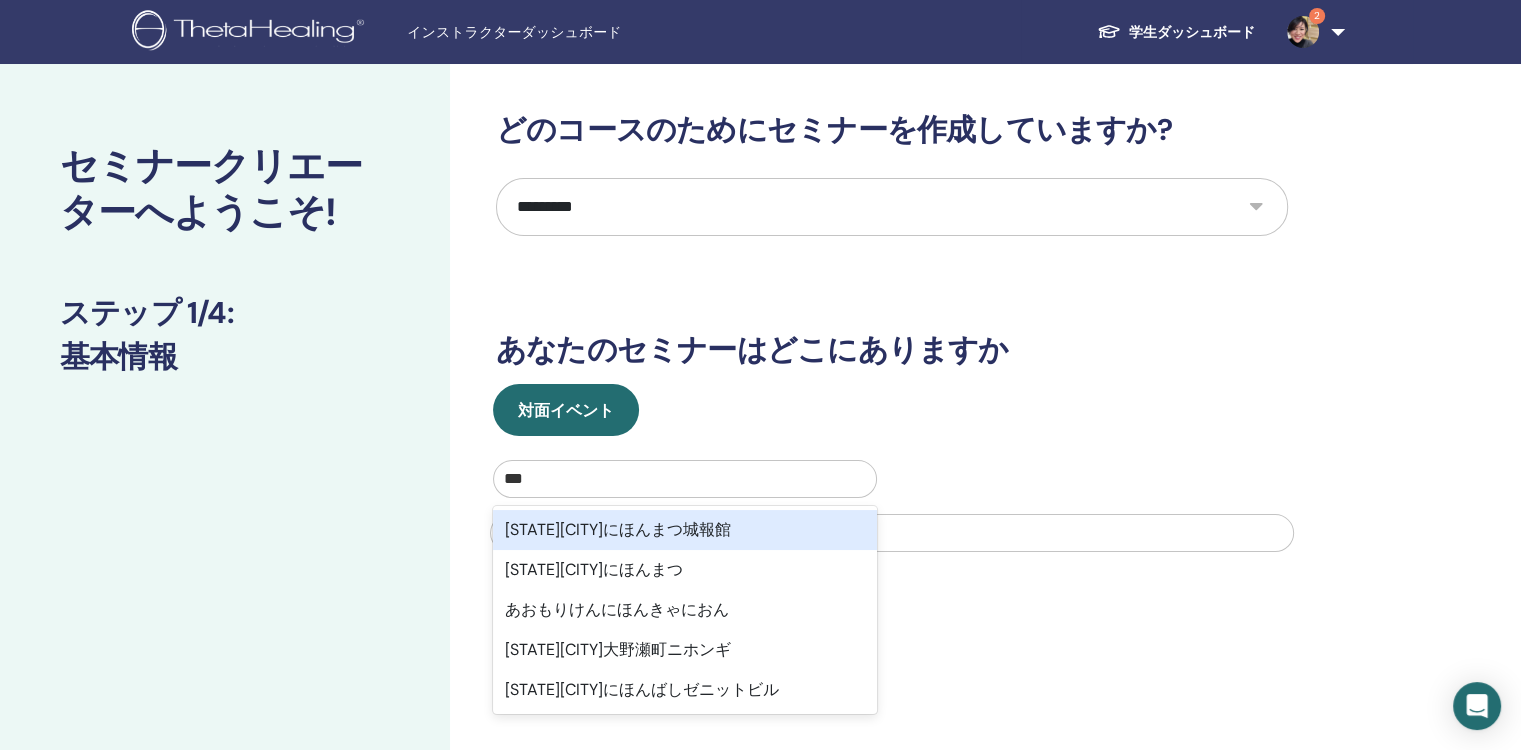 type on "**" 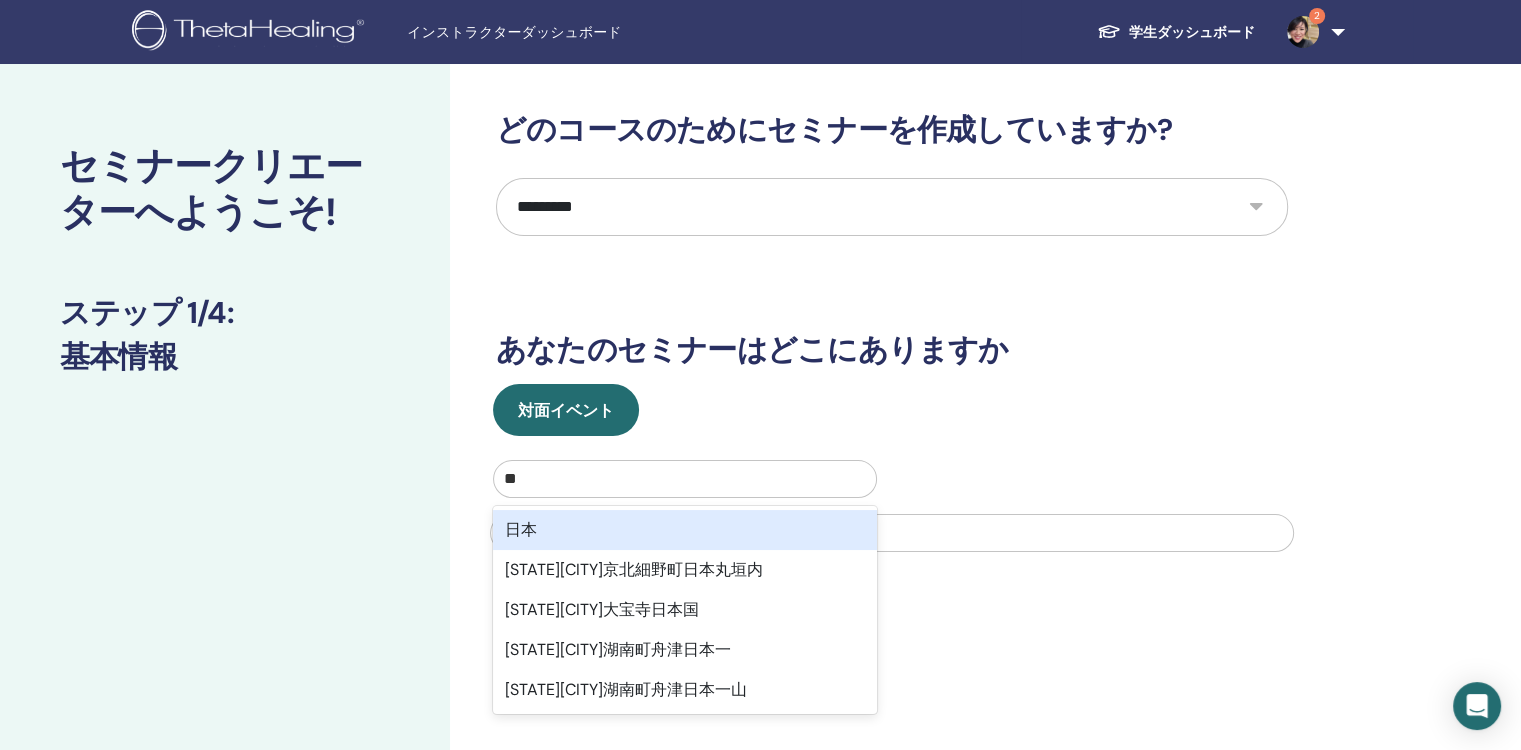 scroll, scrollTop: 0, scrollLeft: 0, axis: both 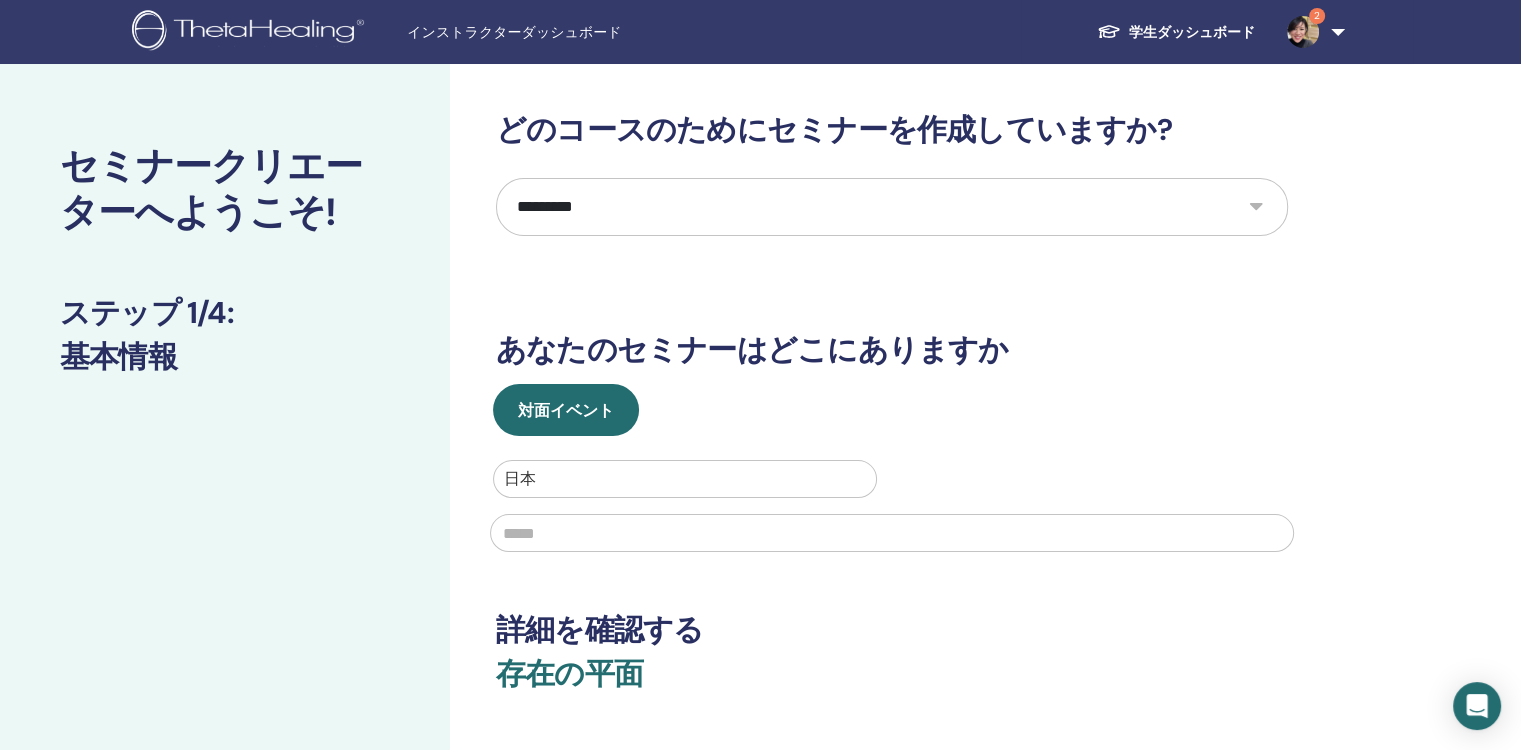 click at bounding box center (892, 533) 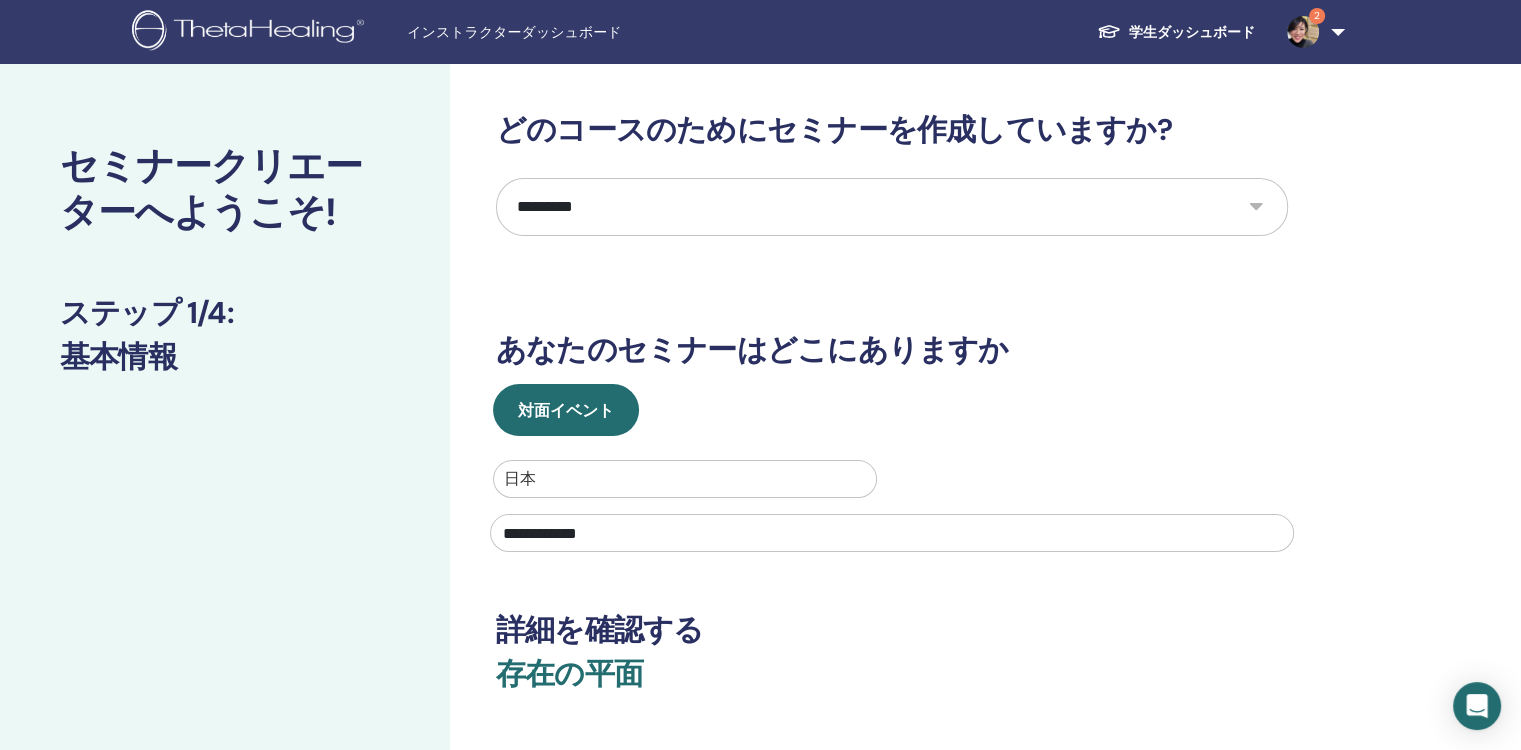type on "**********" 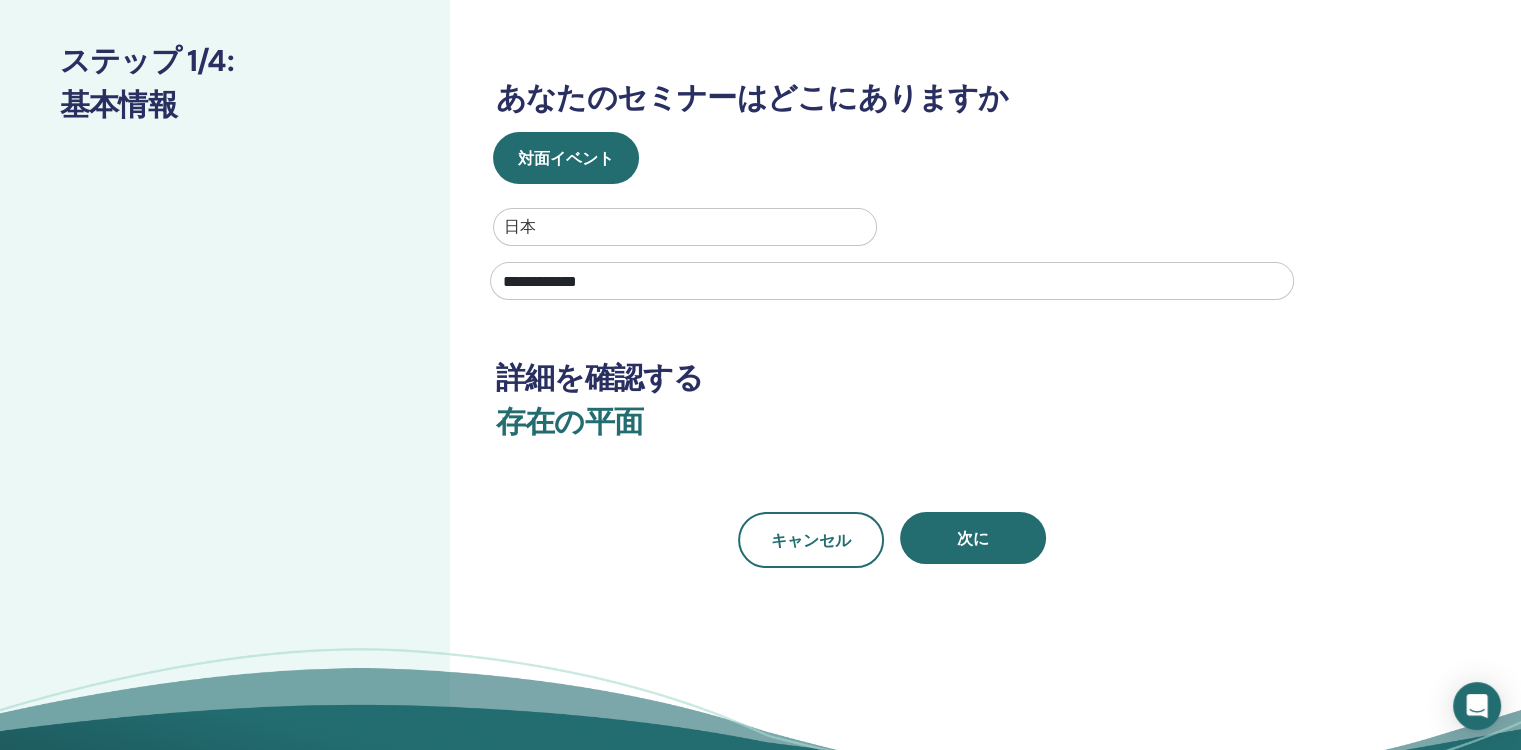 scroll, scrollTop: 300, scrollLeft: 0, axis: vertical 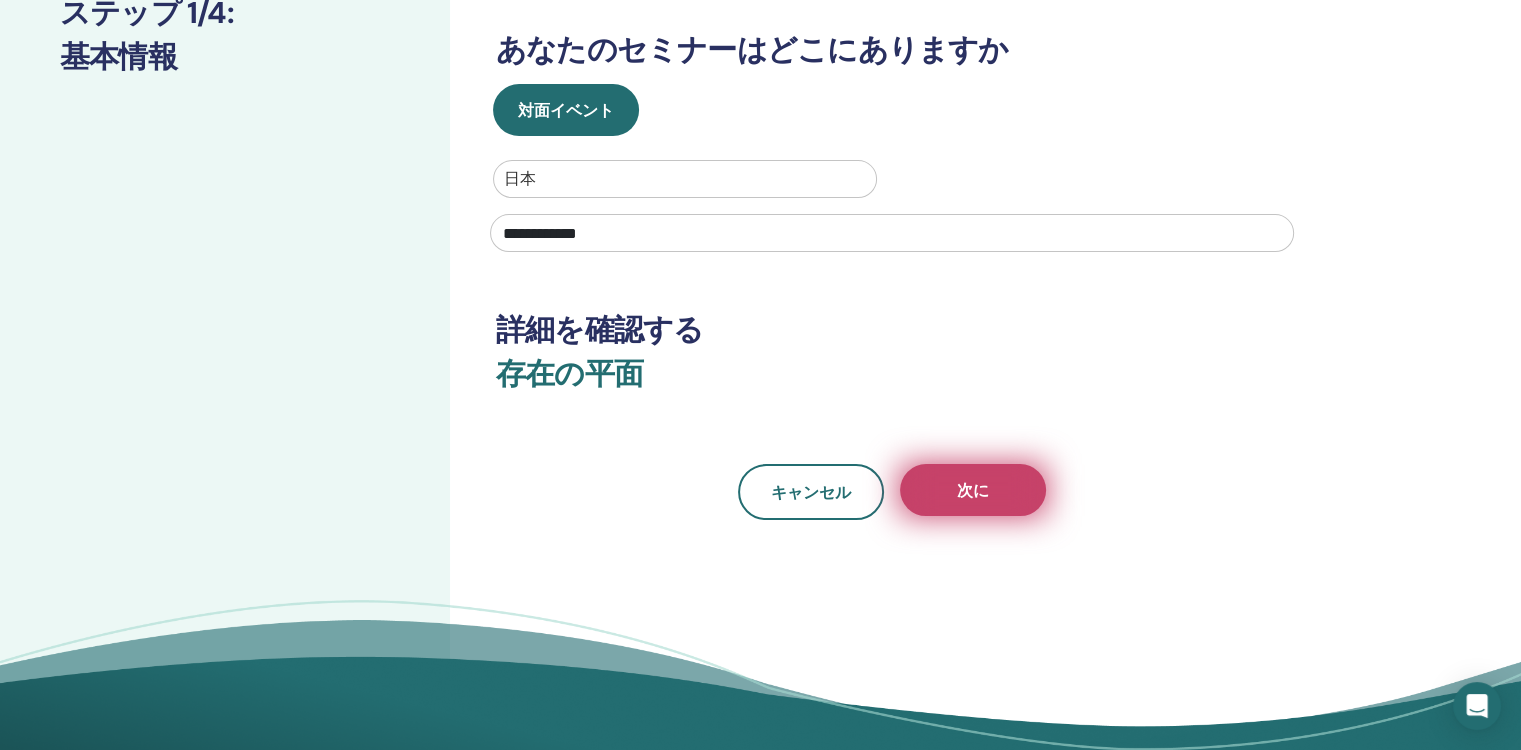 click on "次に" at bounding box center (973, 490) 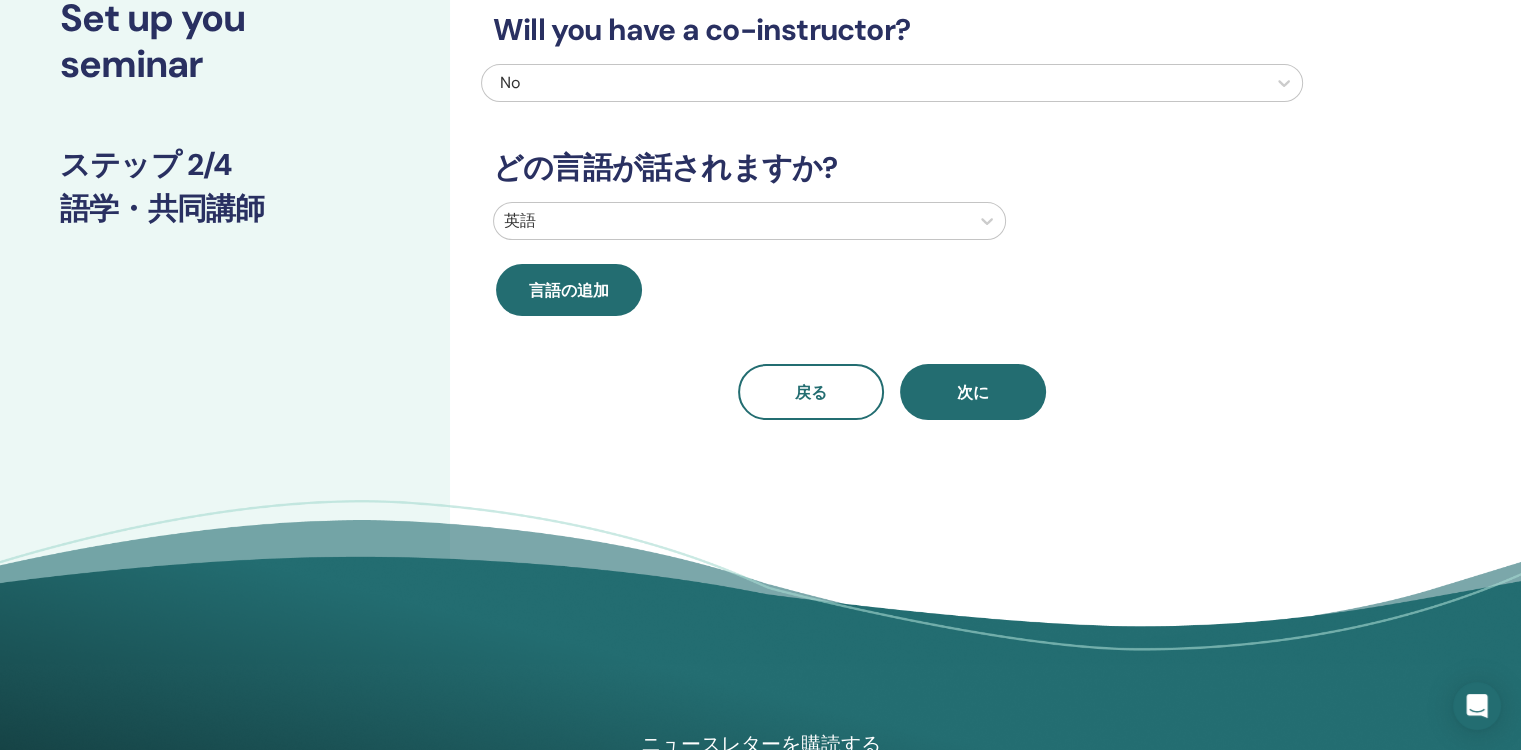 scroll, scrollTop: 0, scrollLeft: 0, axis: both 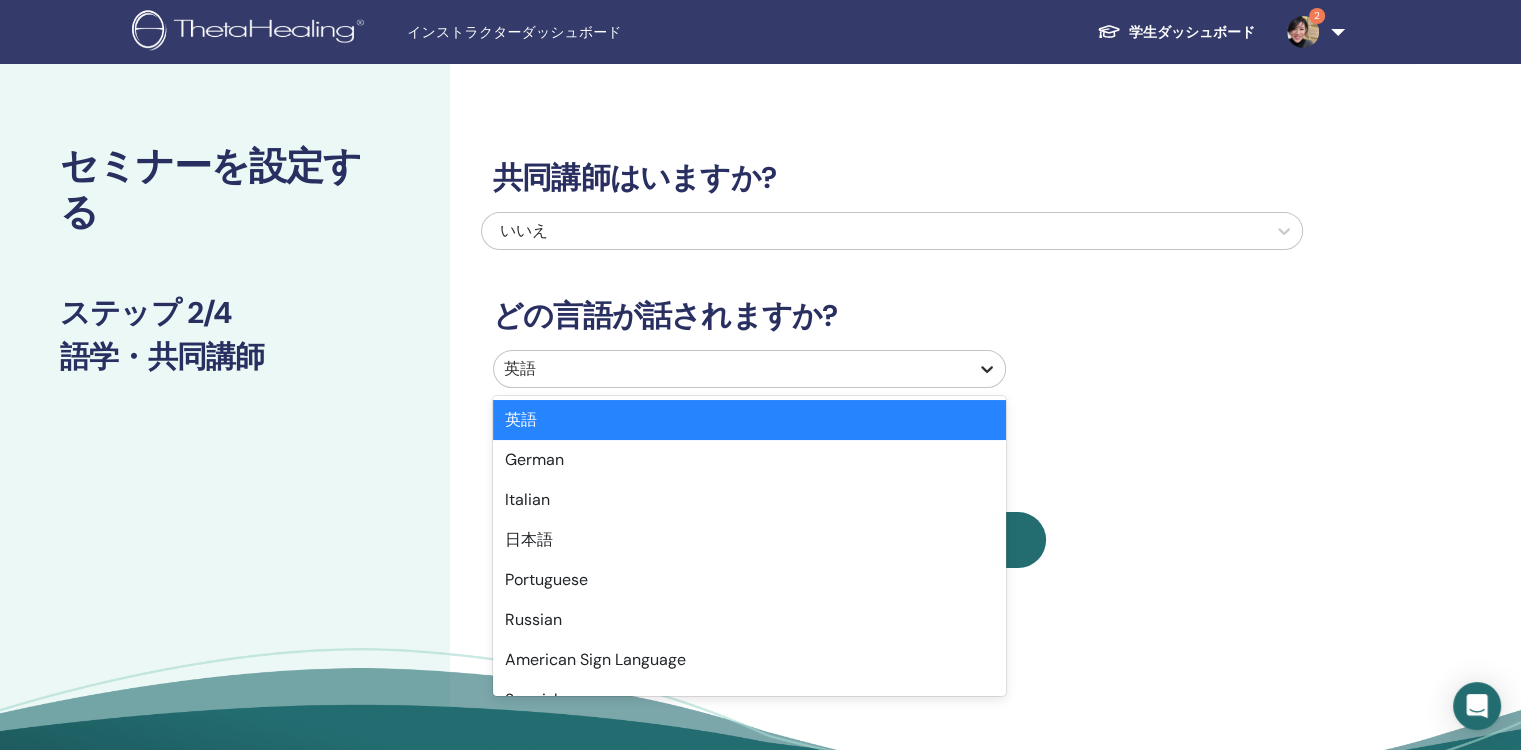 click 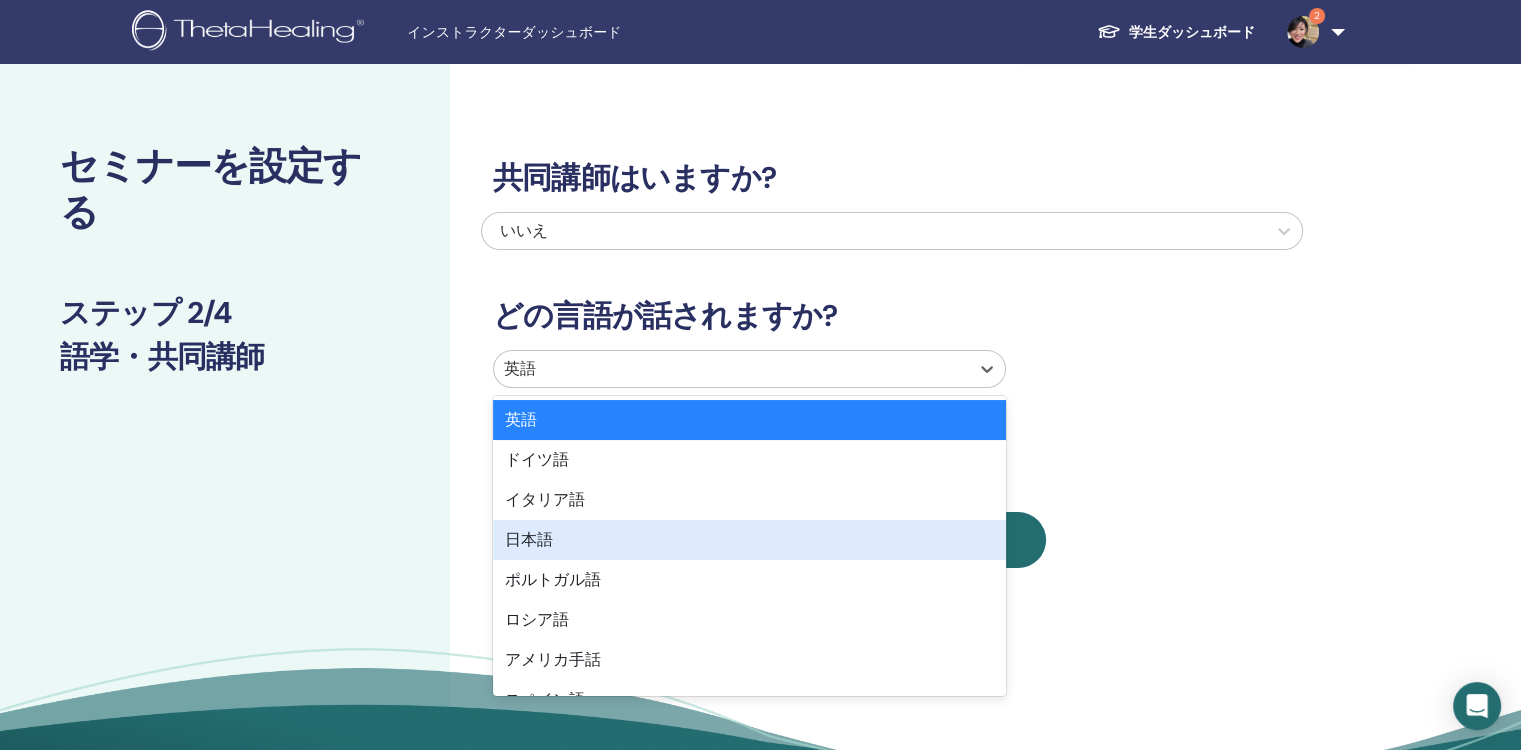 click on "日本語" at bounding box center (749, 540) 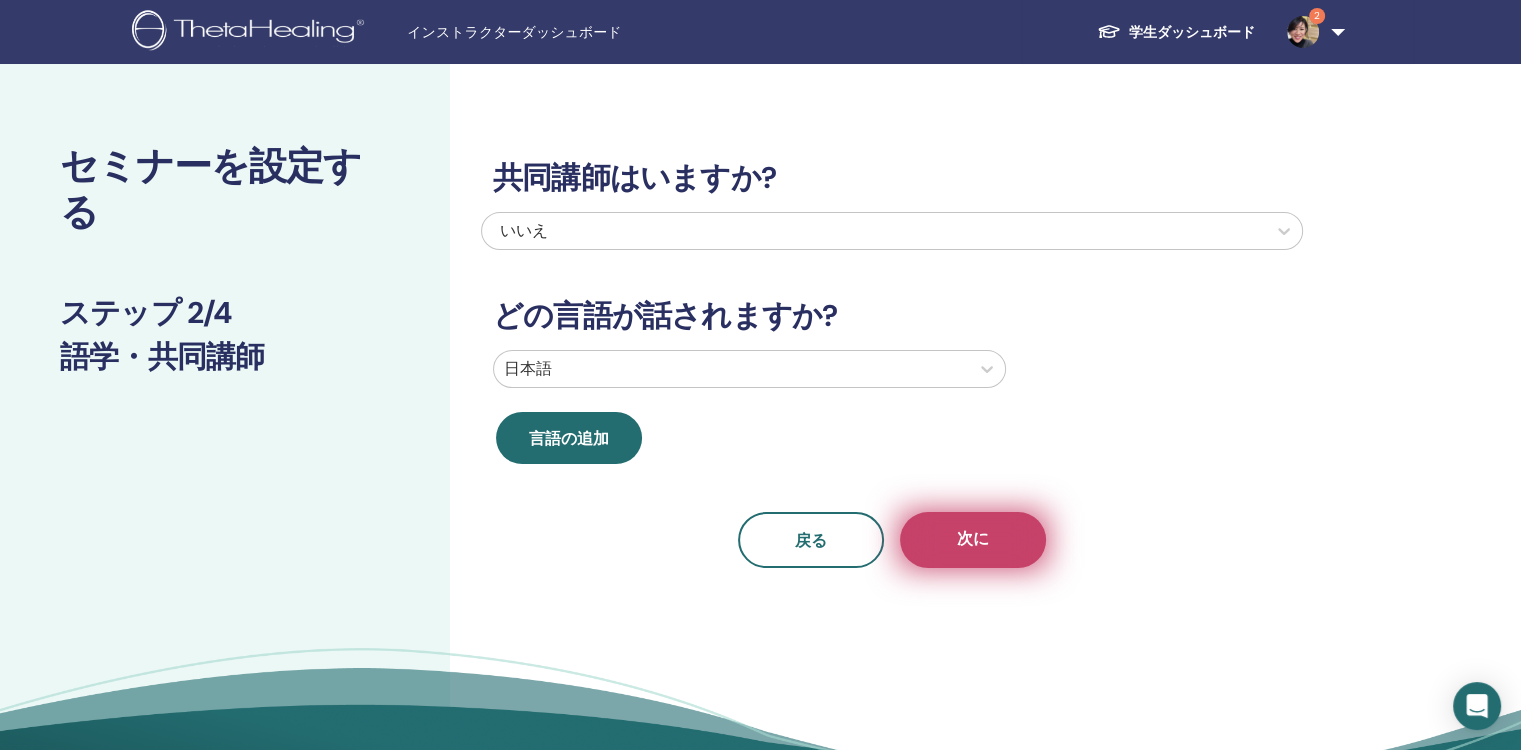click on "次に" at bounding box center (973, 540) 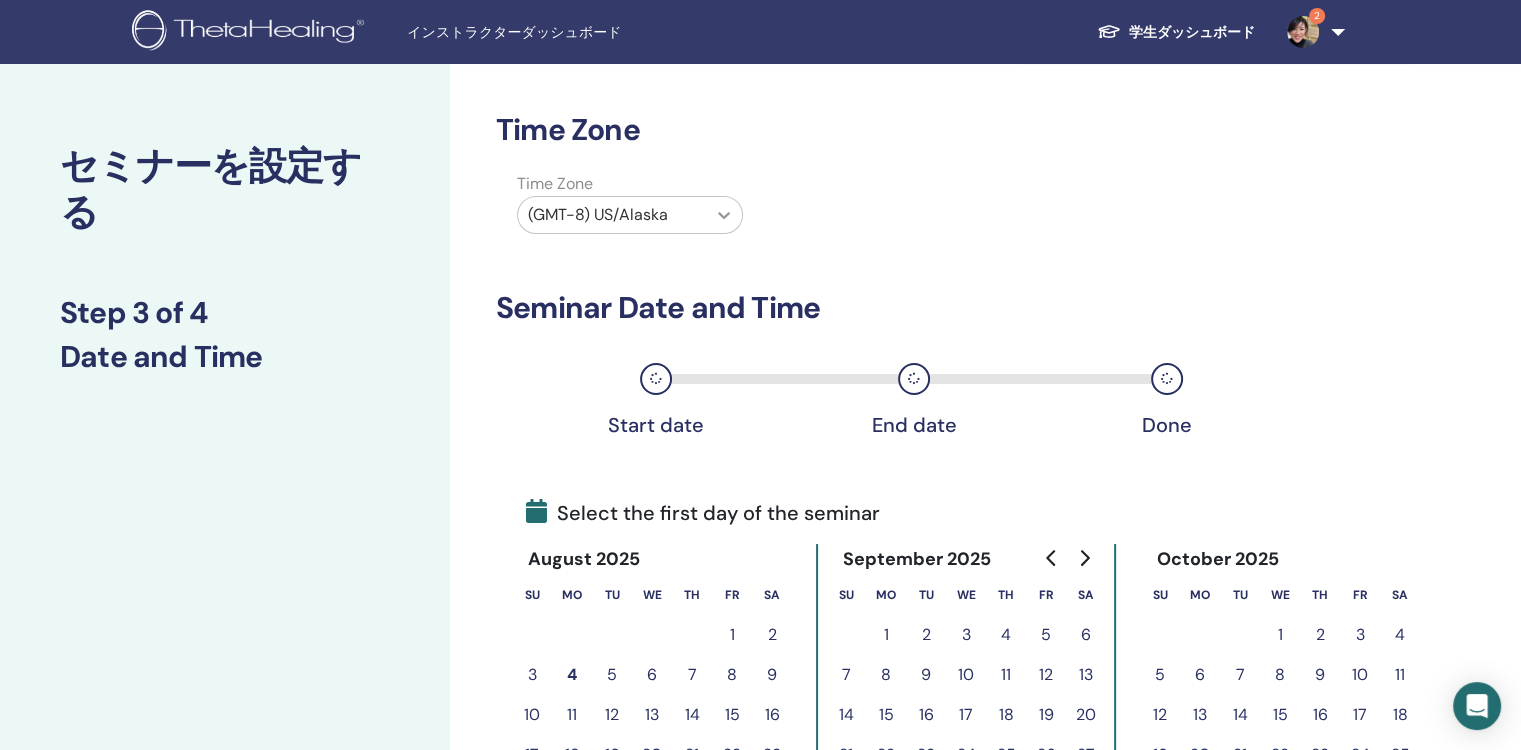 click 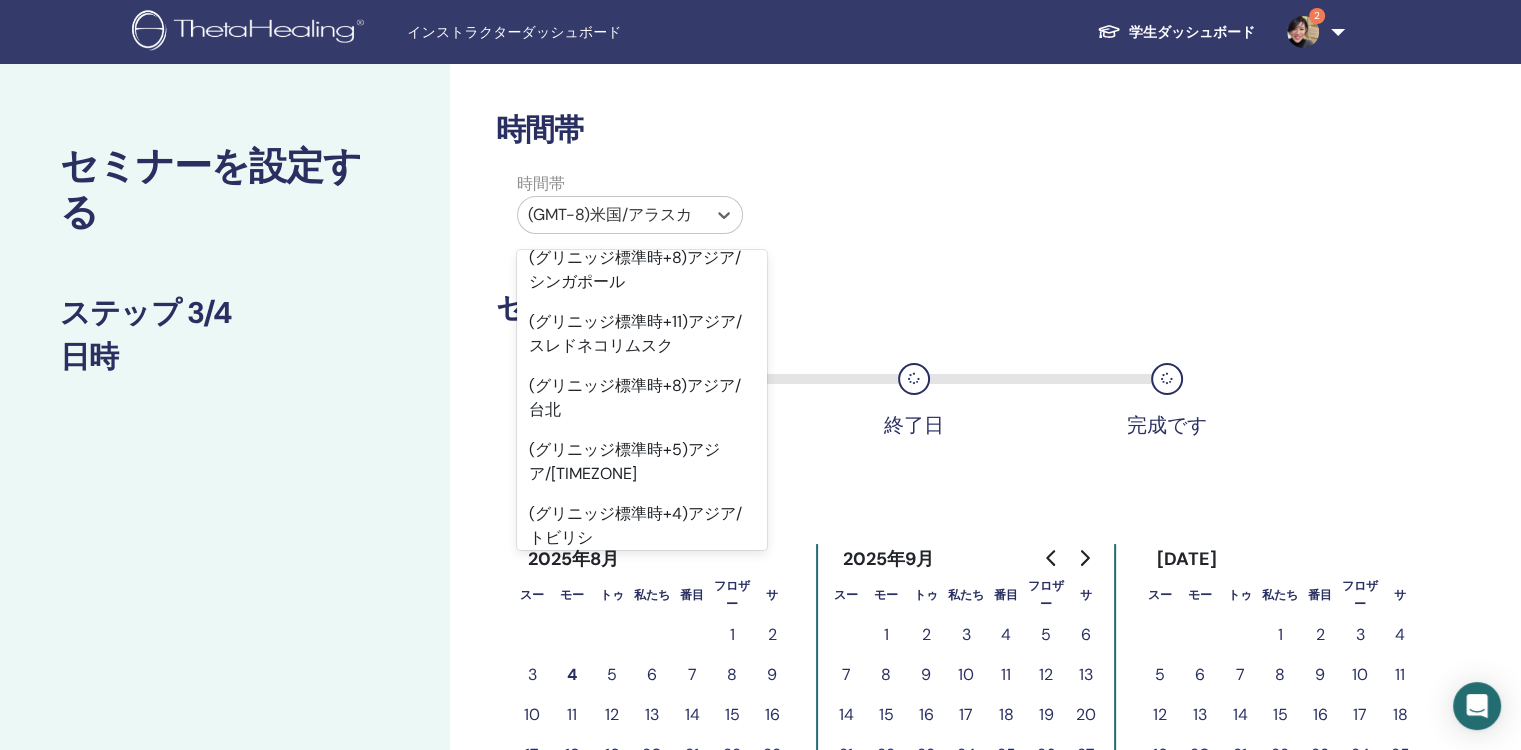 scroll, scrollTop: 16808, scrollLeft: 0, axis: vertical 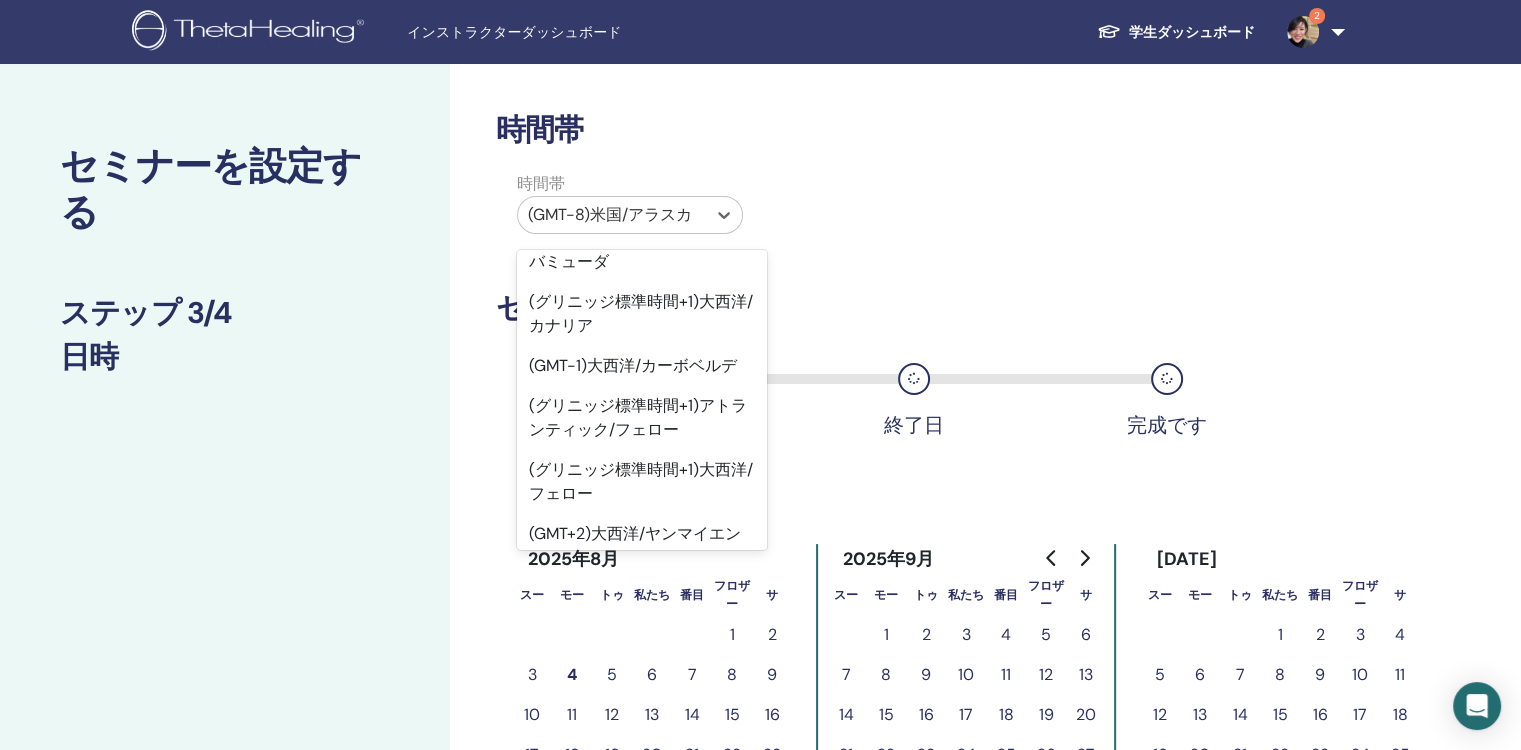 click on "(グリニッジ標準時+9)アジア/東京" at bounding box center [642, -598] 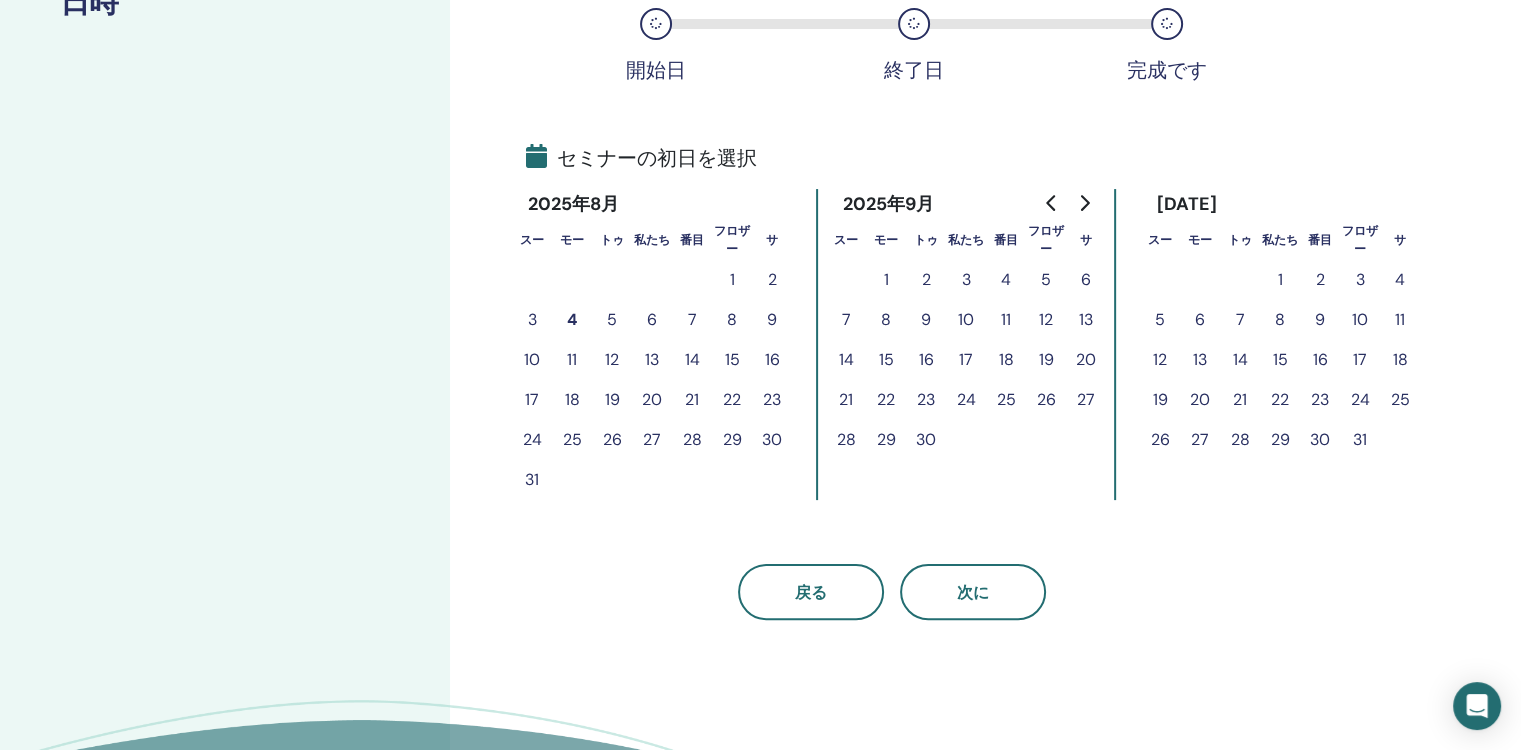 scroll, scrollTop: 400, scrollLeft: 0, axis: vertical 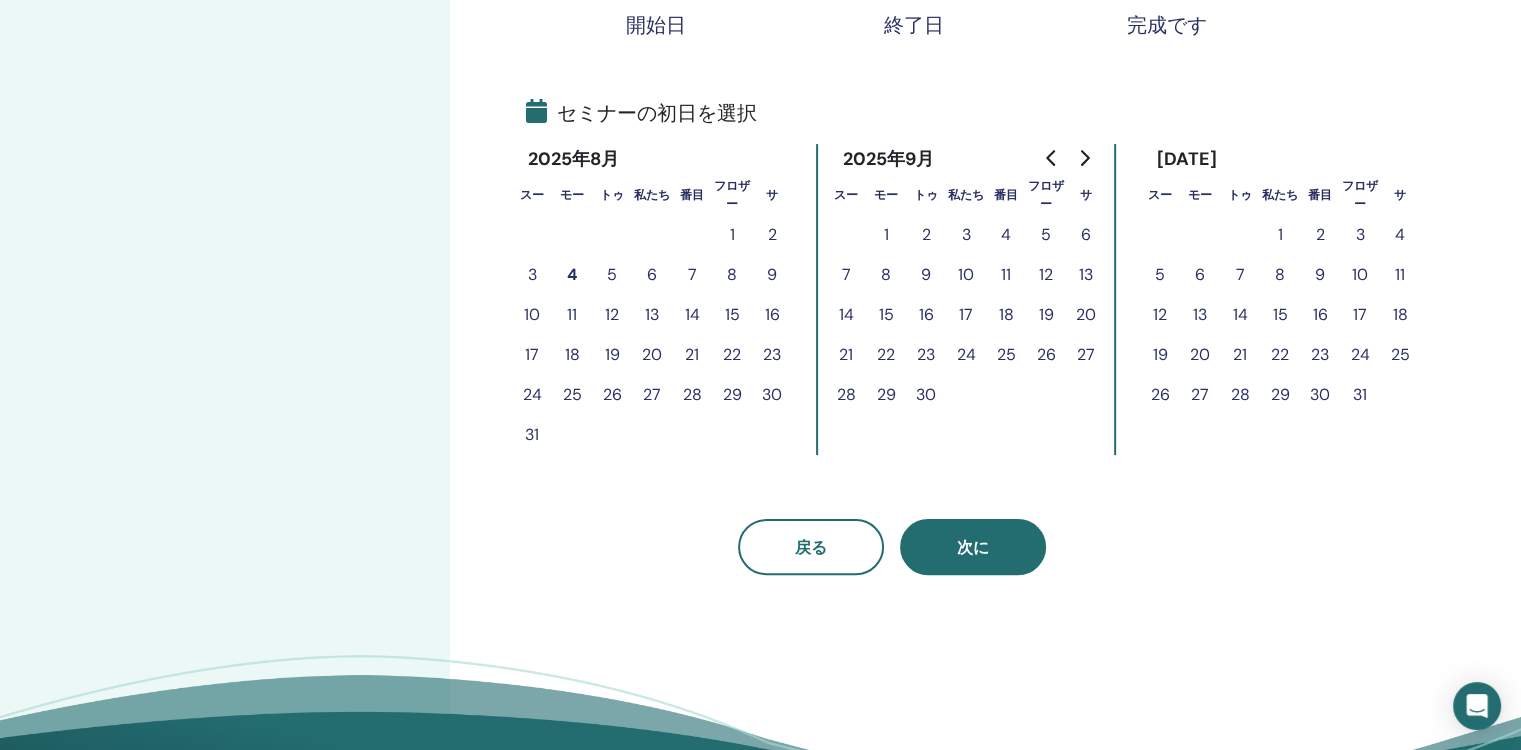 click on "次に" at bounding box center [973, 547] 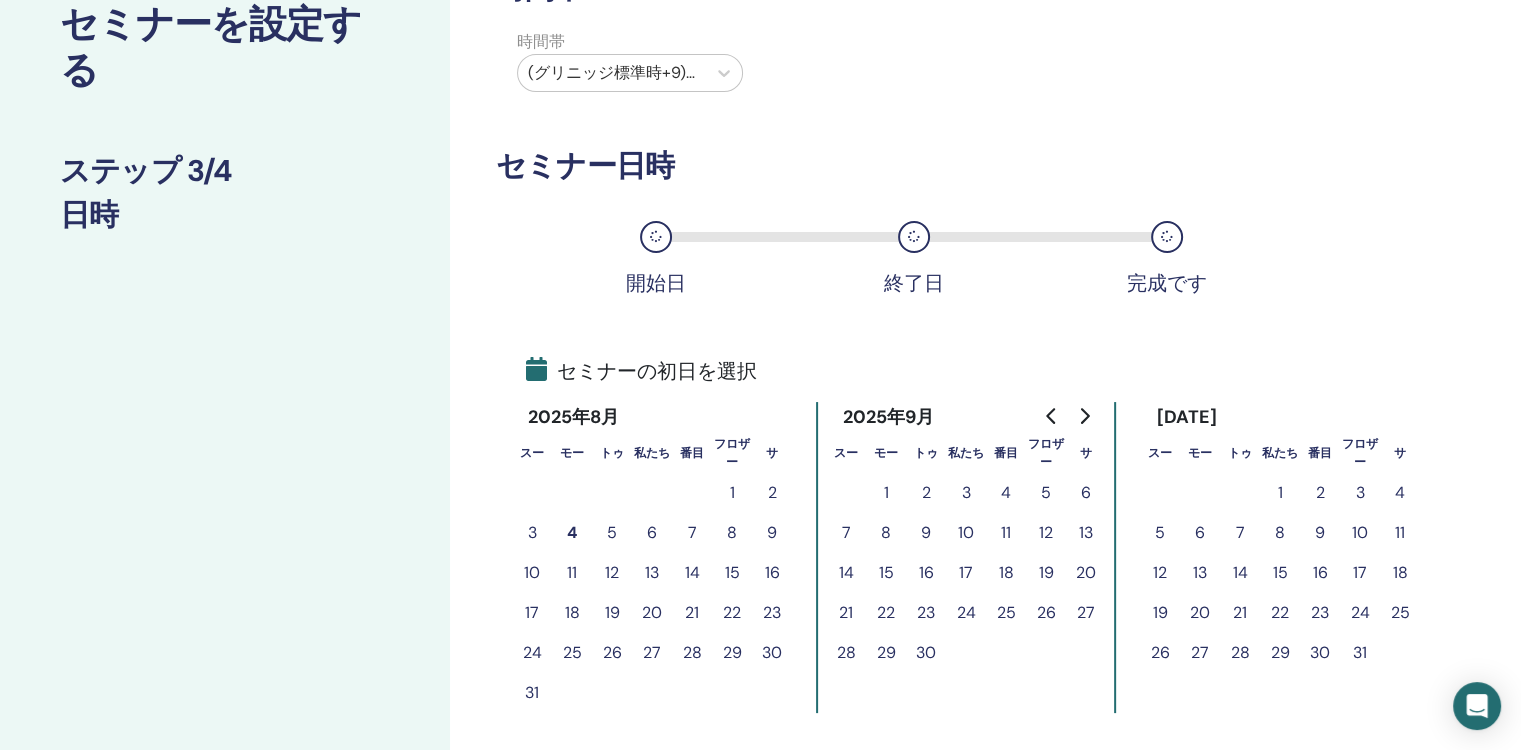scroll, scrollTop: 100, scrollLeft: 0, axis: vertical 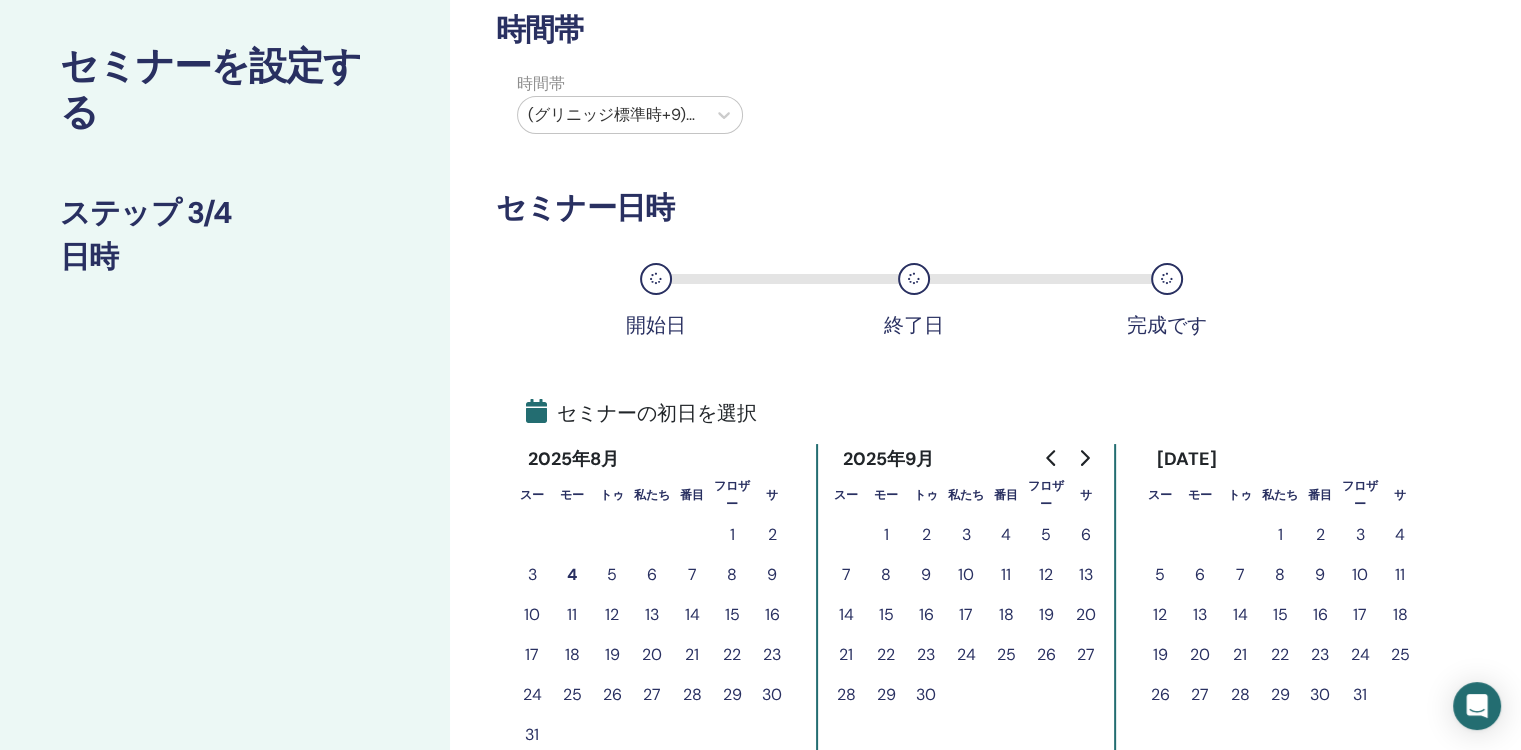 click 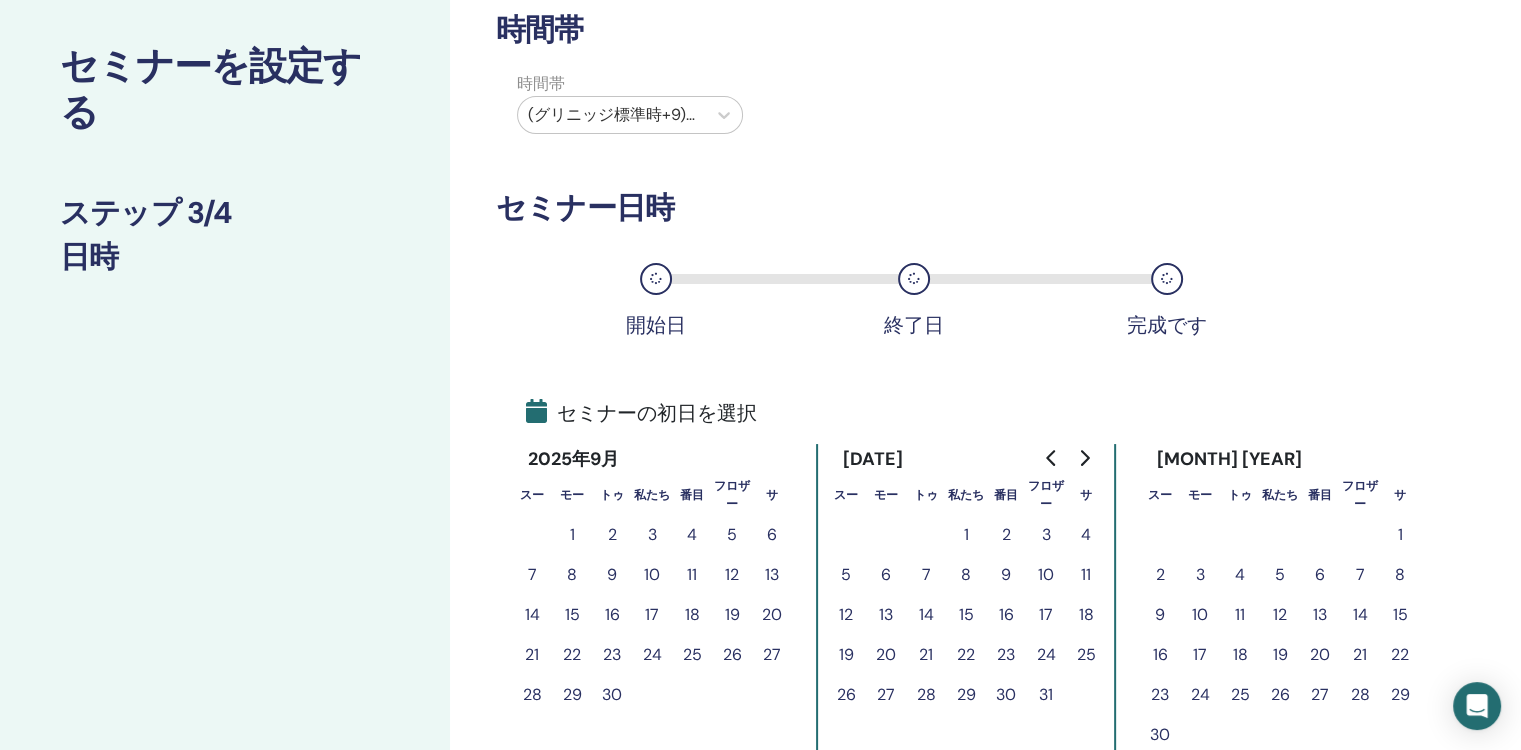 click on "17" at bounding box center (1200, 655) 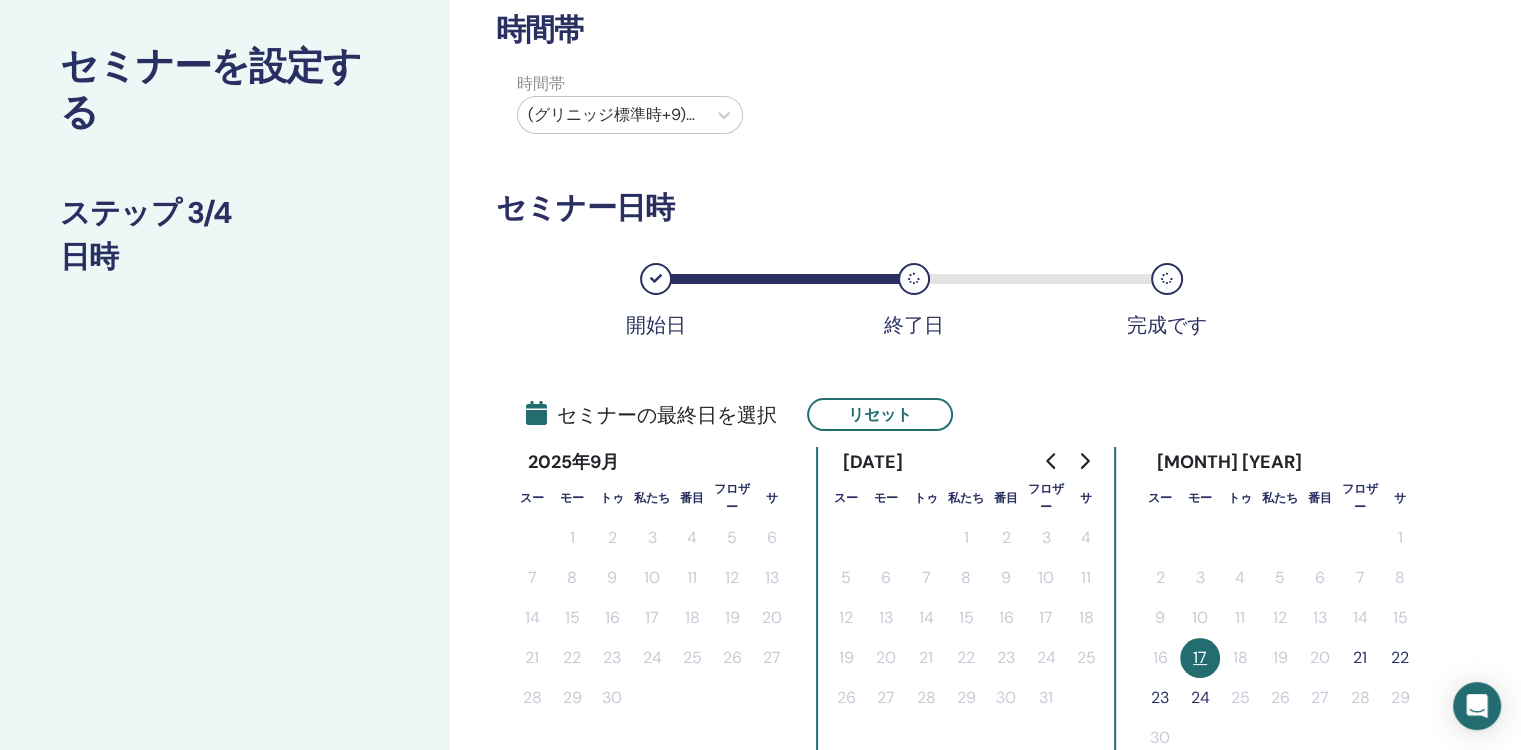 click on "21" at bounding box center [1360, 658] 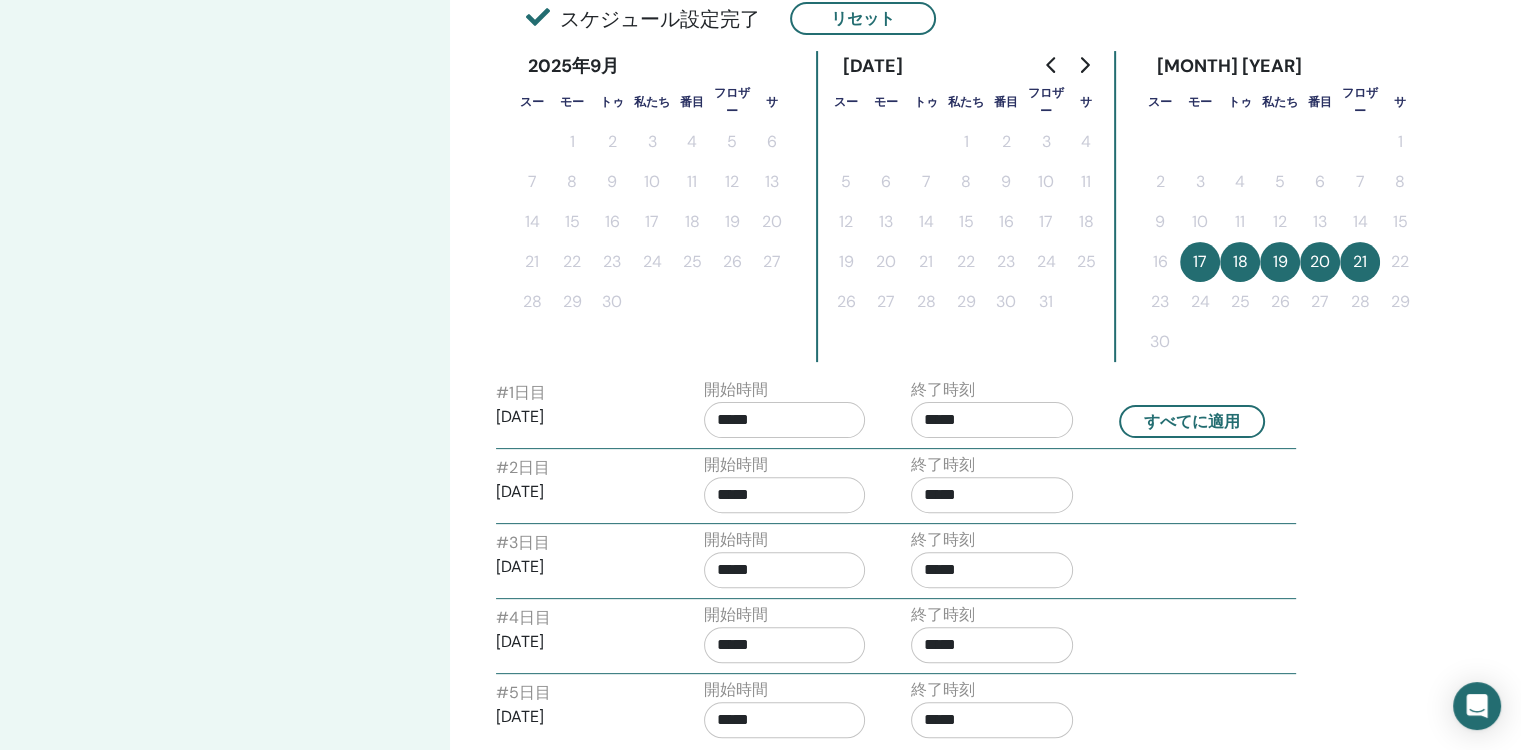 scroll, scrollTop: 500, scrollLeft: 0, axis: vertical 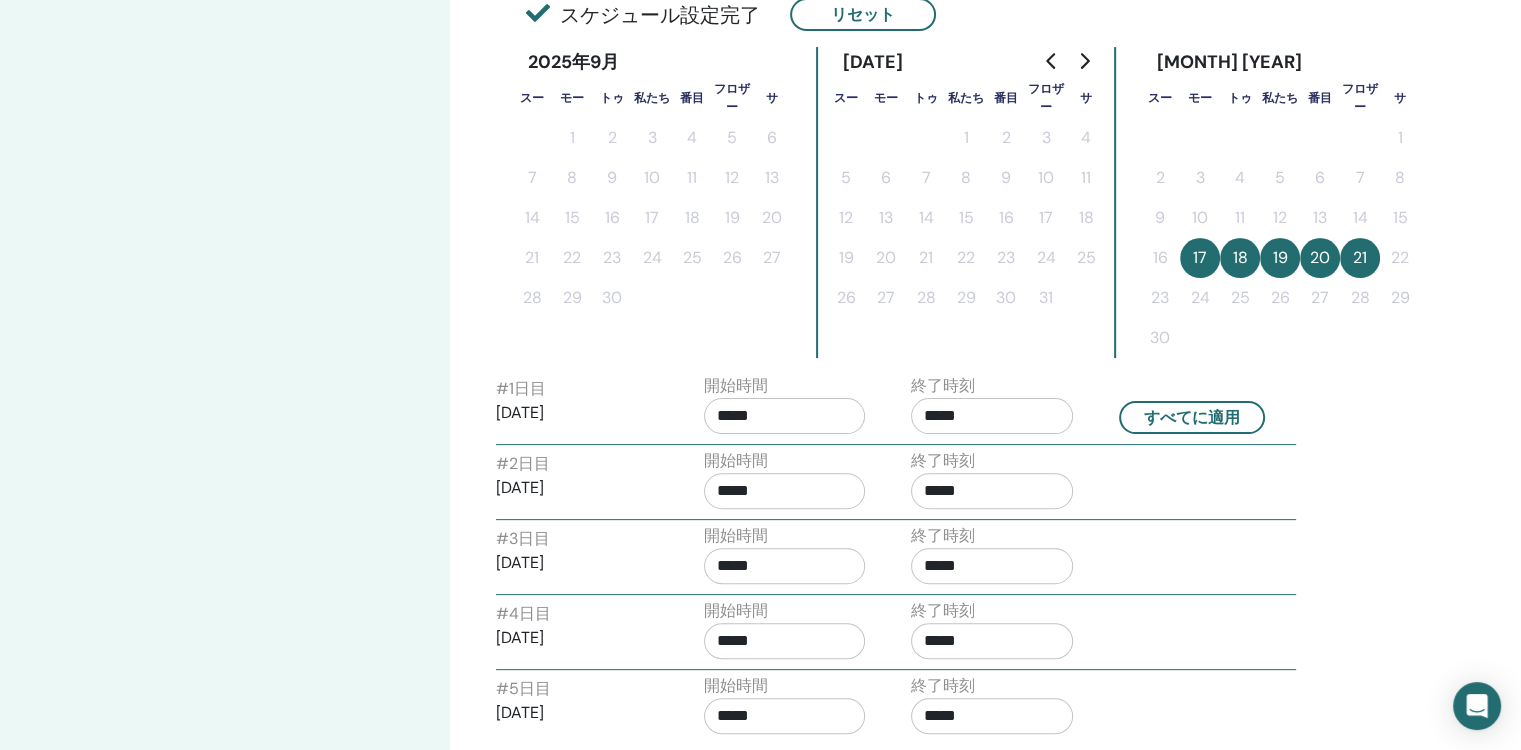 click on "*****" at bounding box center (785, 416) 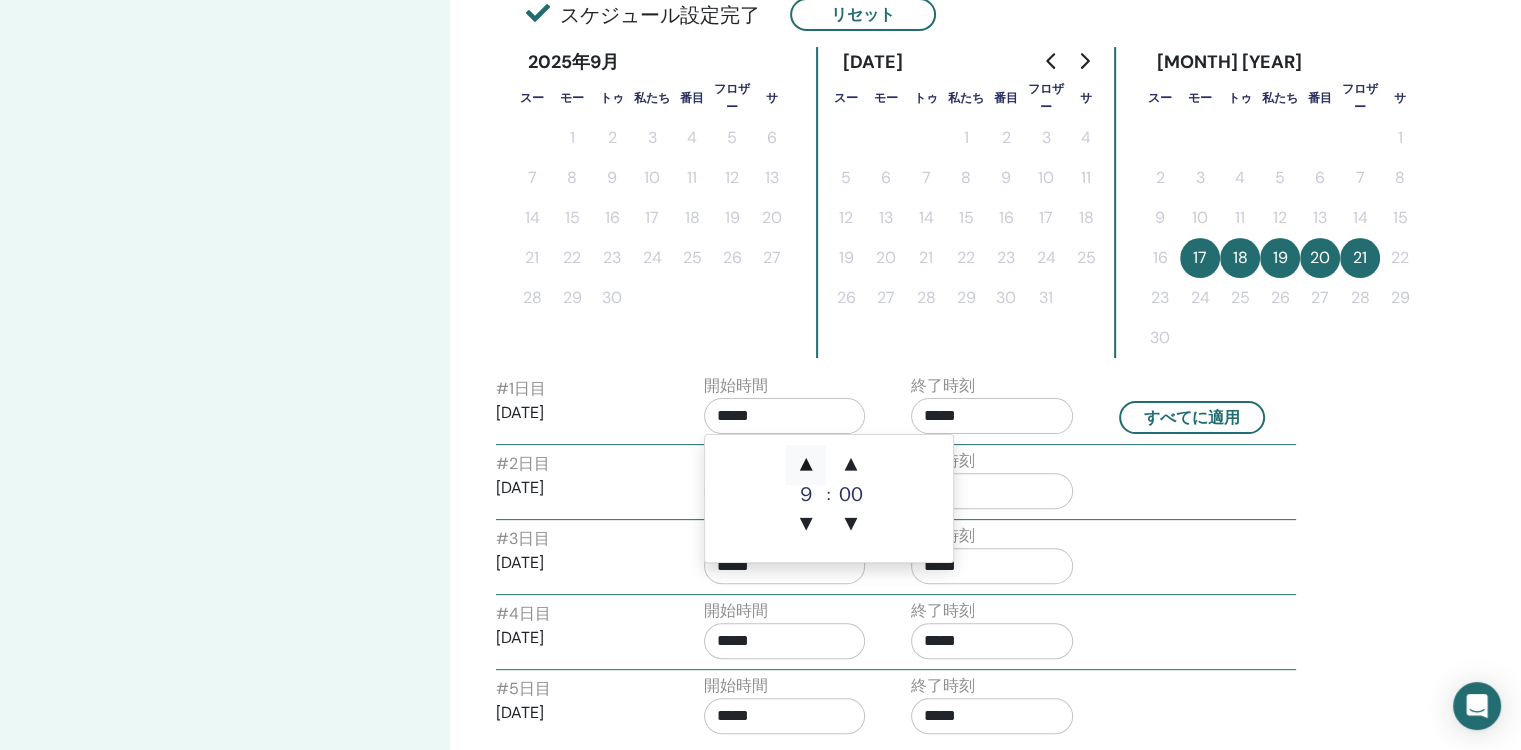 click on "▲" at bounding box center (806, 465) 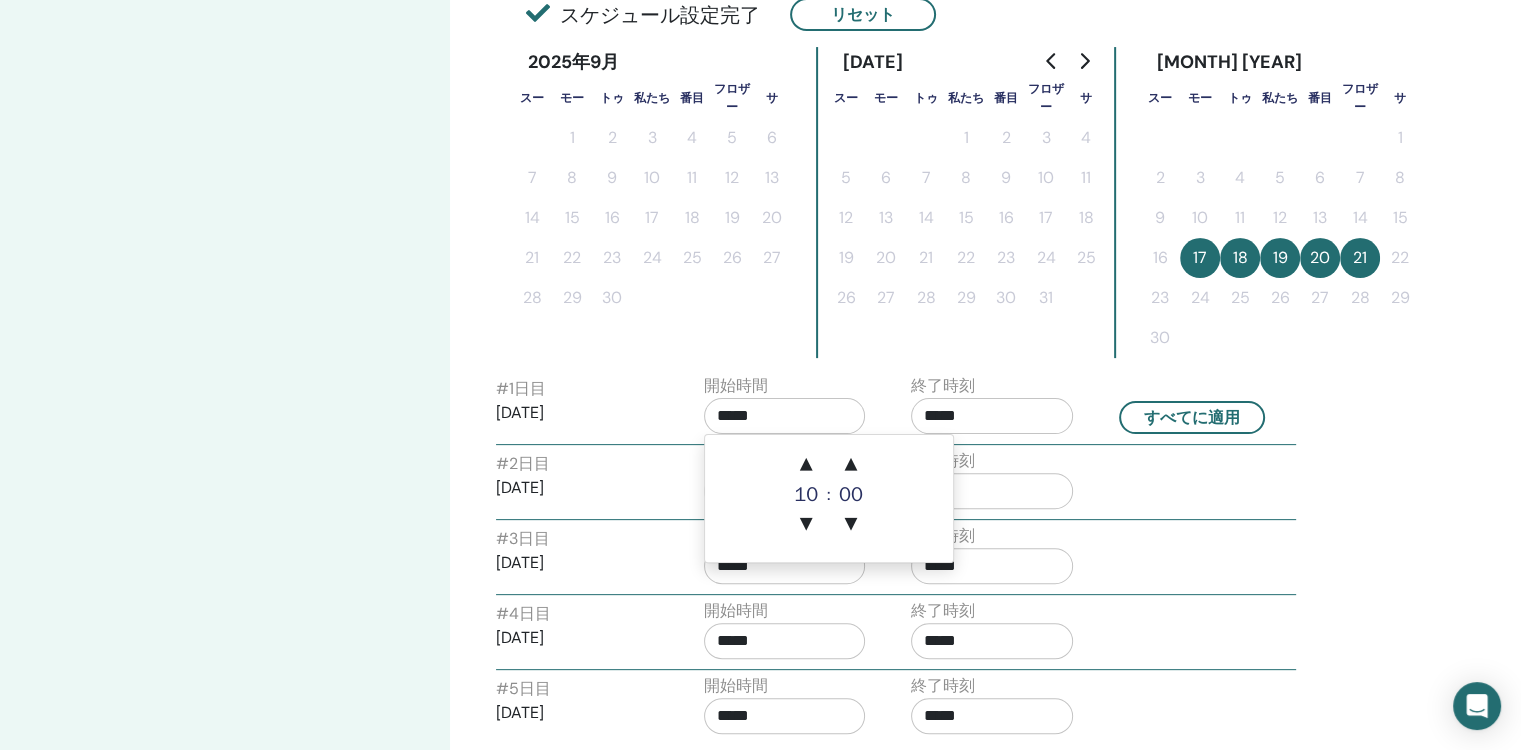 drag, startPoint x: 1134, startPoint y: 518, endPoint x: 1133, endPoint y: 507, distance: 11.045361 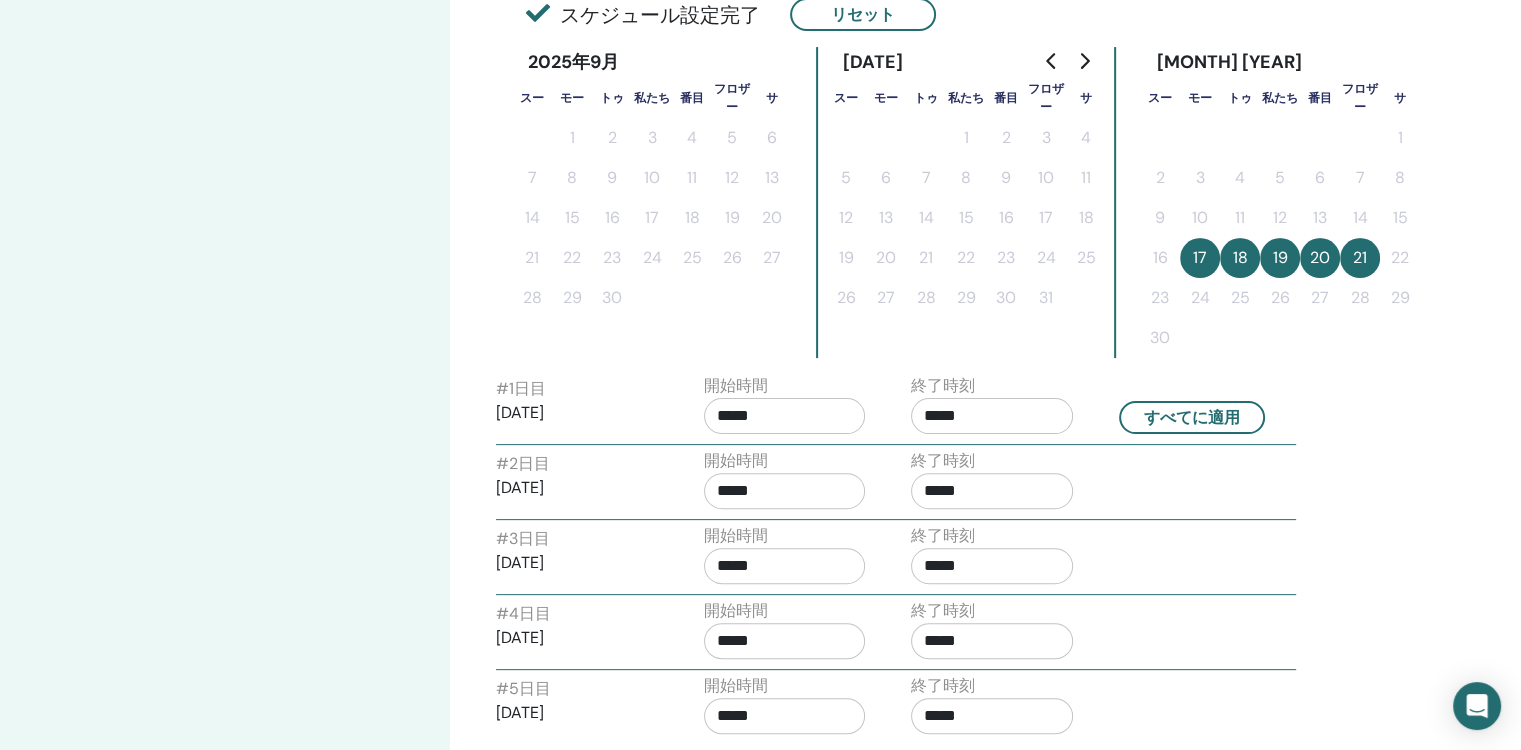 click on "*****" at bounding box center (992, 416) 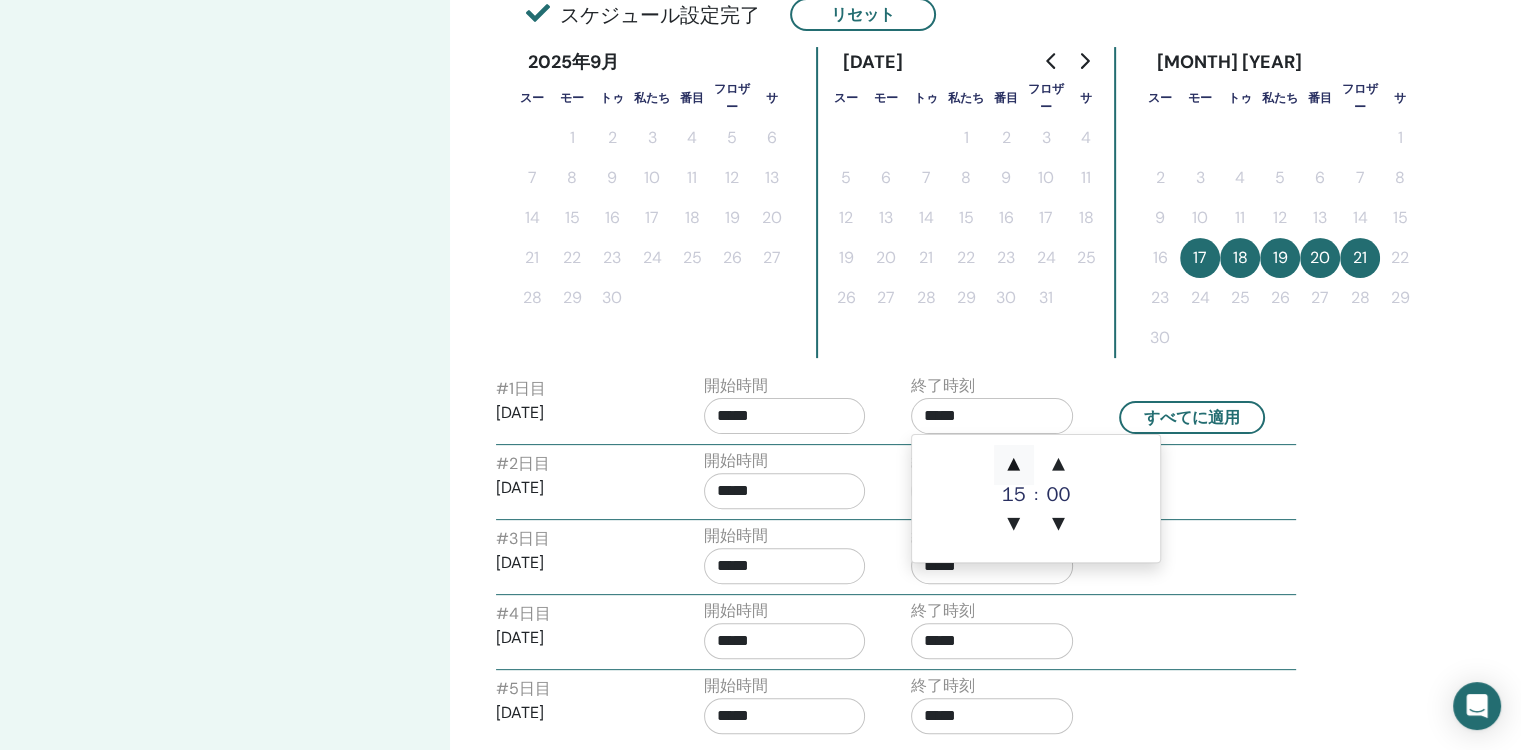 click on "▲" at bounding box center [1014, 465] 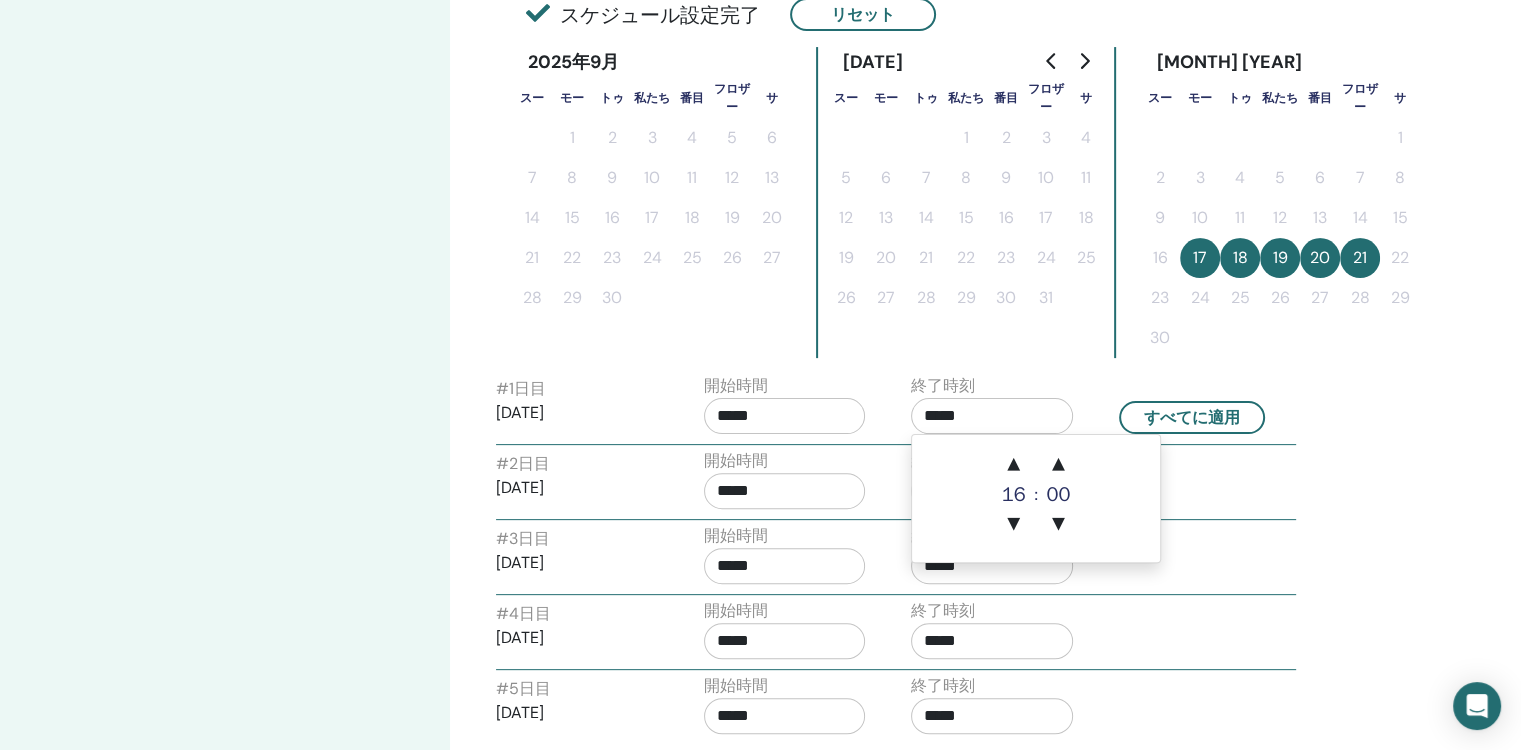 click on "#2日目 [DATE] 開始時間 ***** 終了時刻 *****" at bounding box center [896, 484] 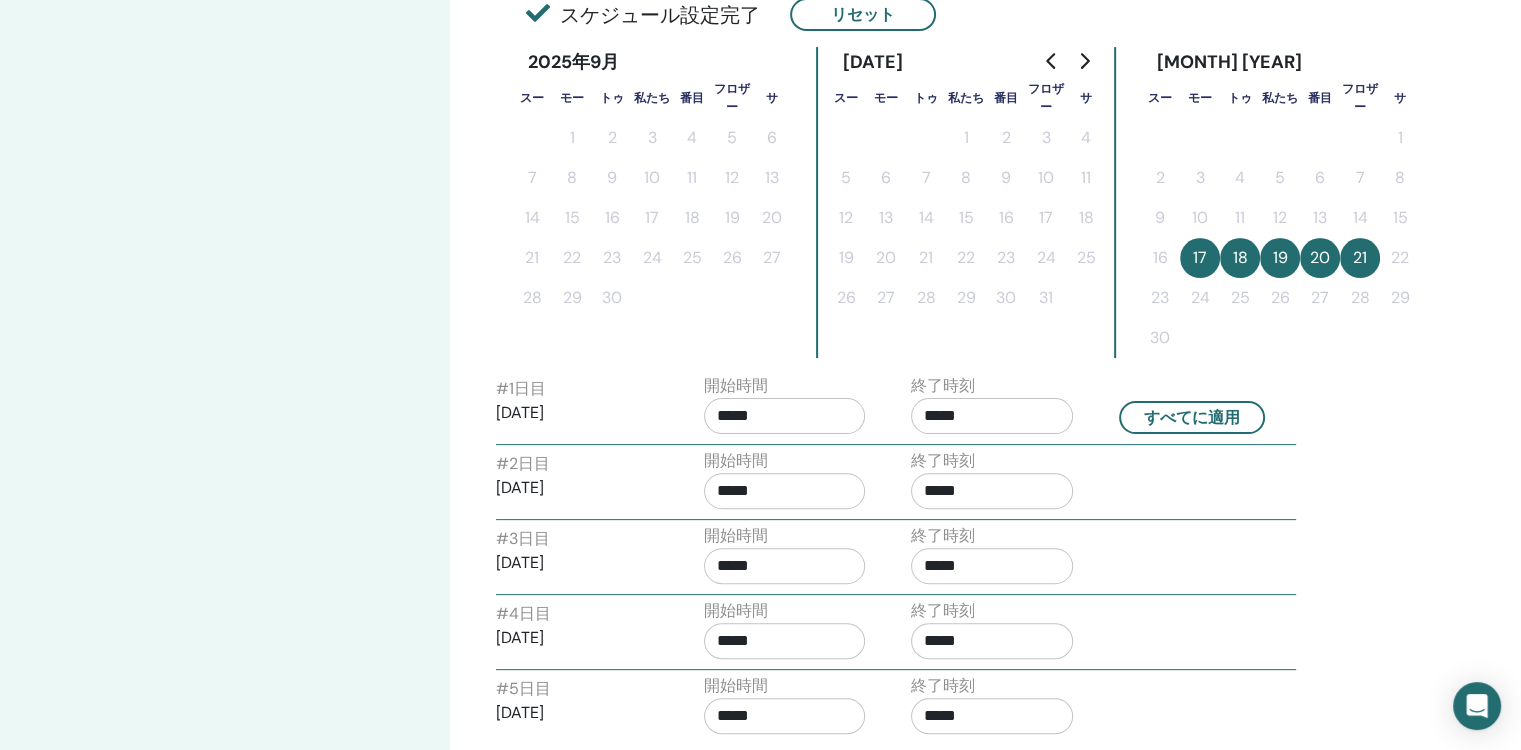 click on "*****" at bounding box center (992, 416) 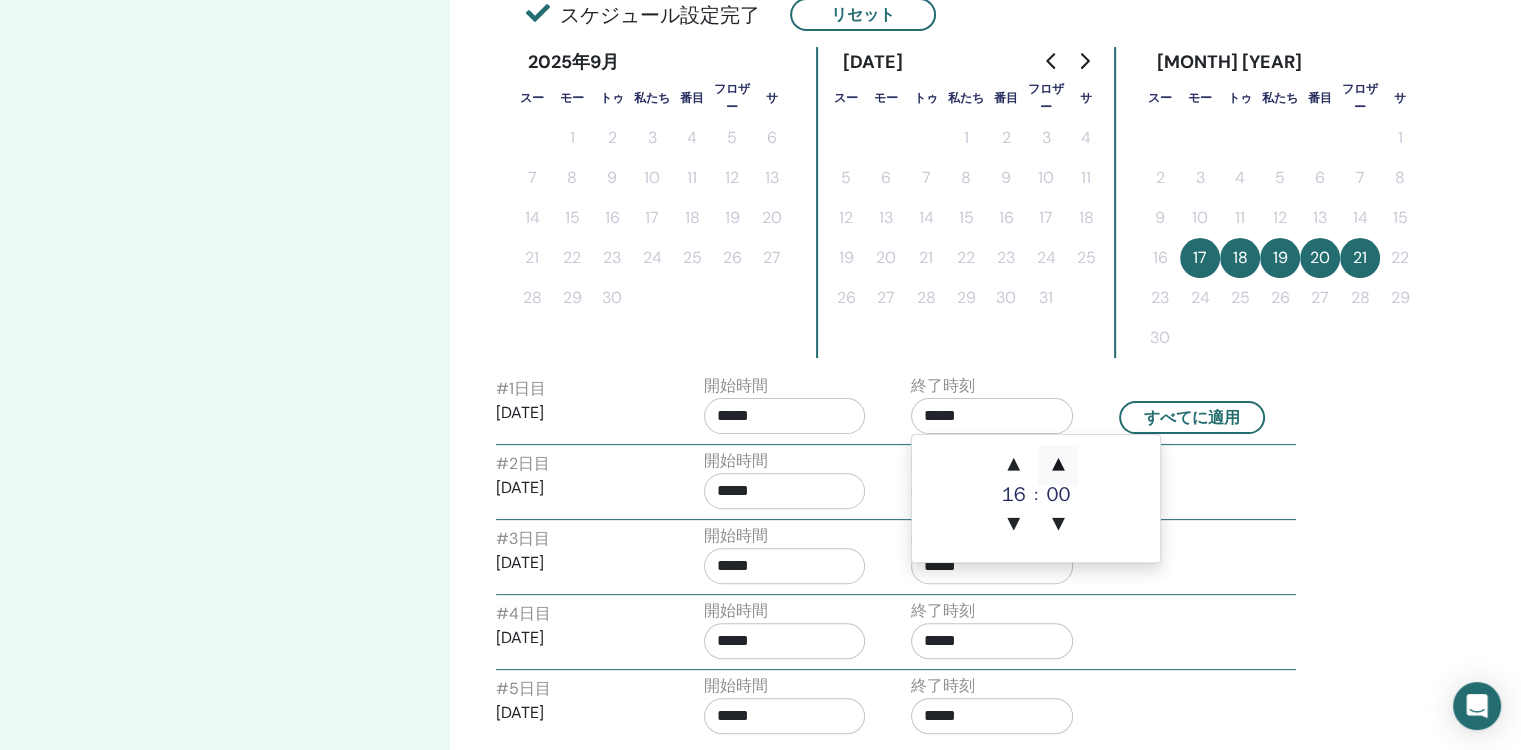 click on "▲" at bounding box center [1058, 465] 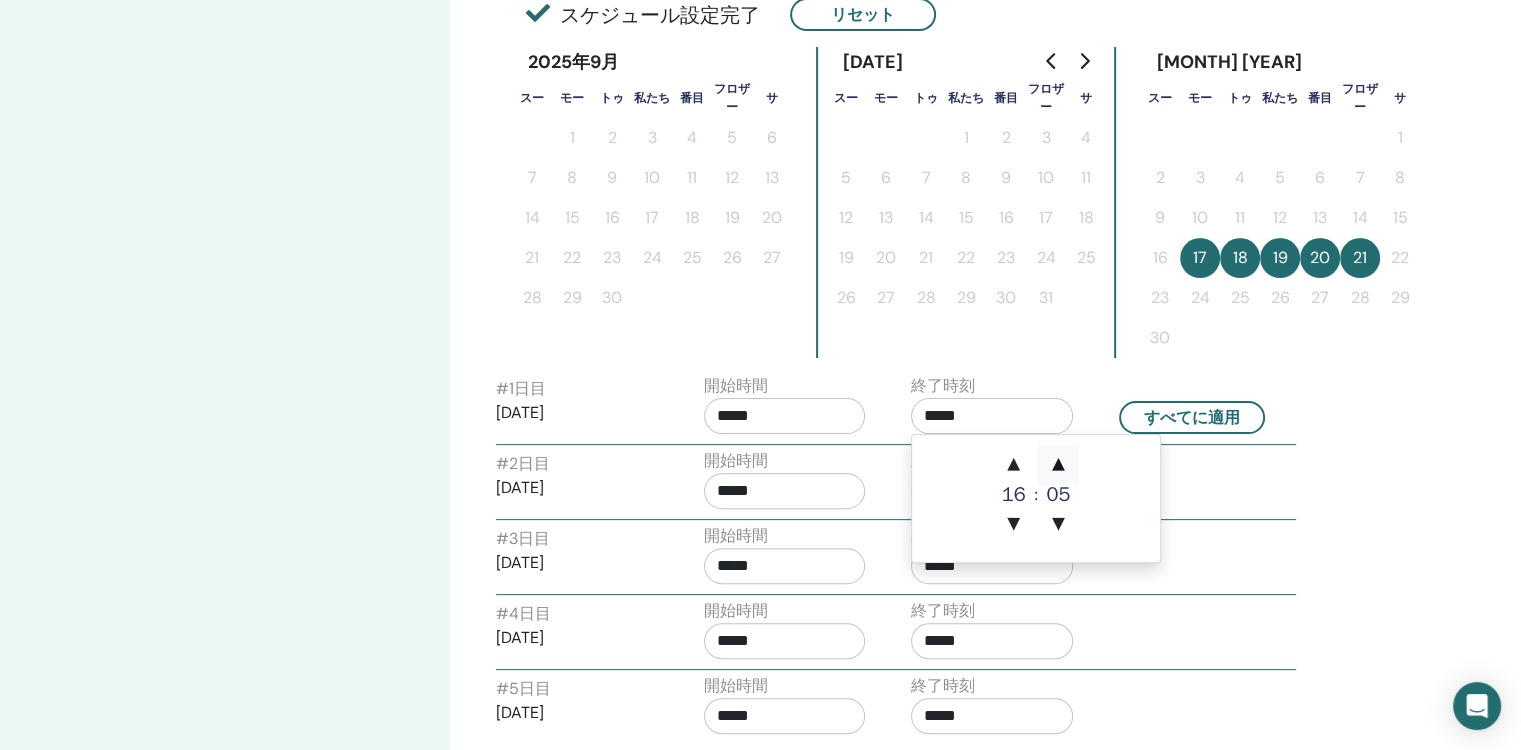 click on "▲" at bounding box center [1058, 465] 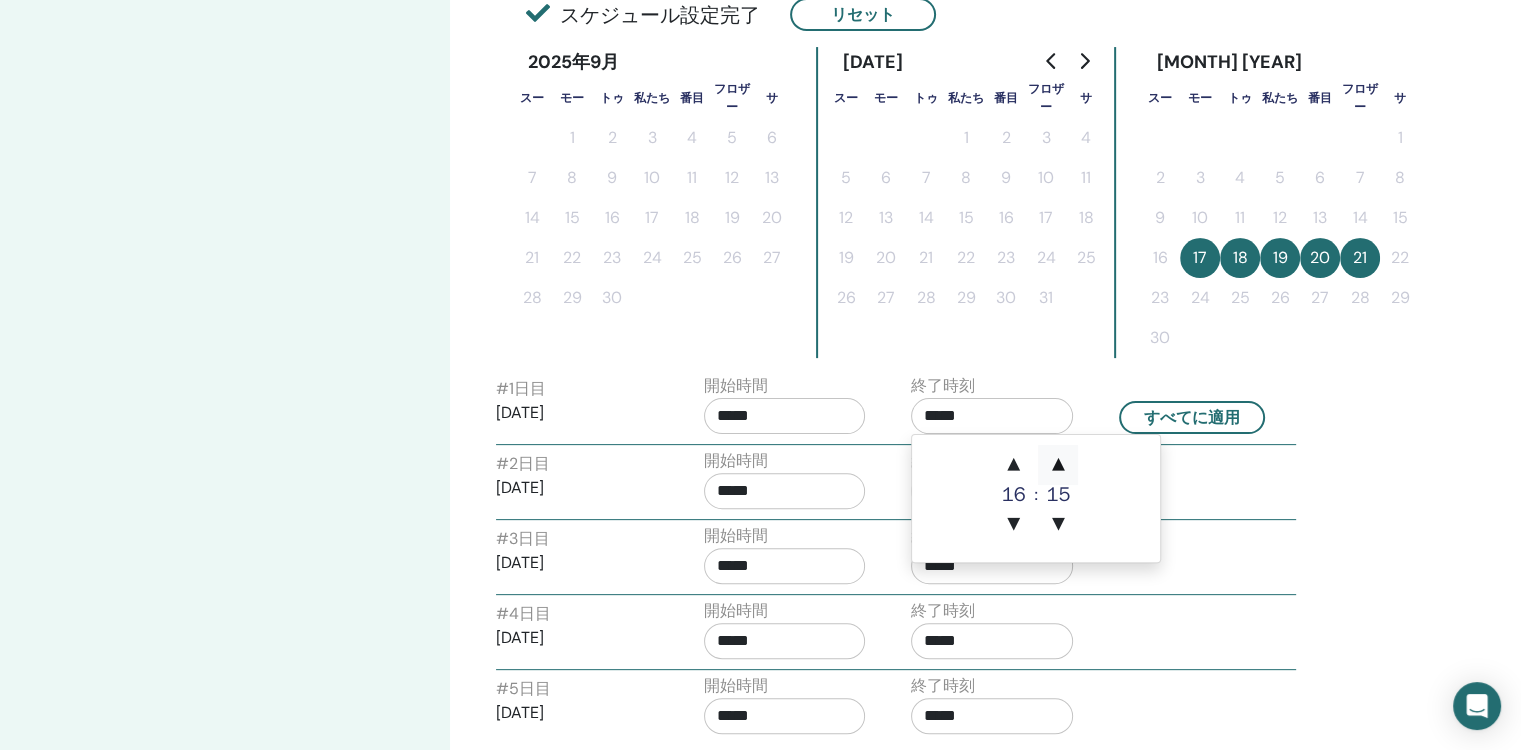 click on "▲" at bounding box center (1058, 465) 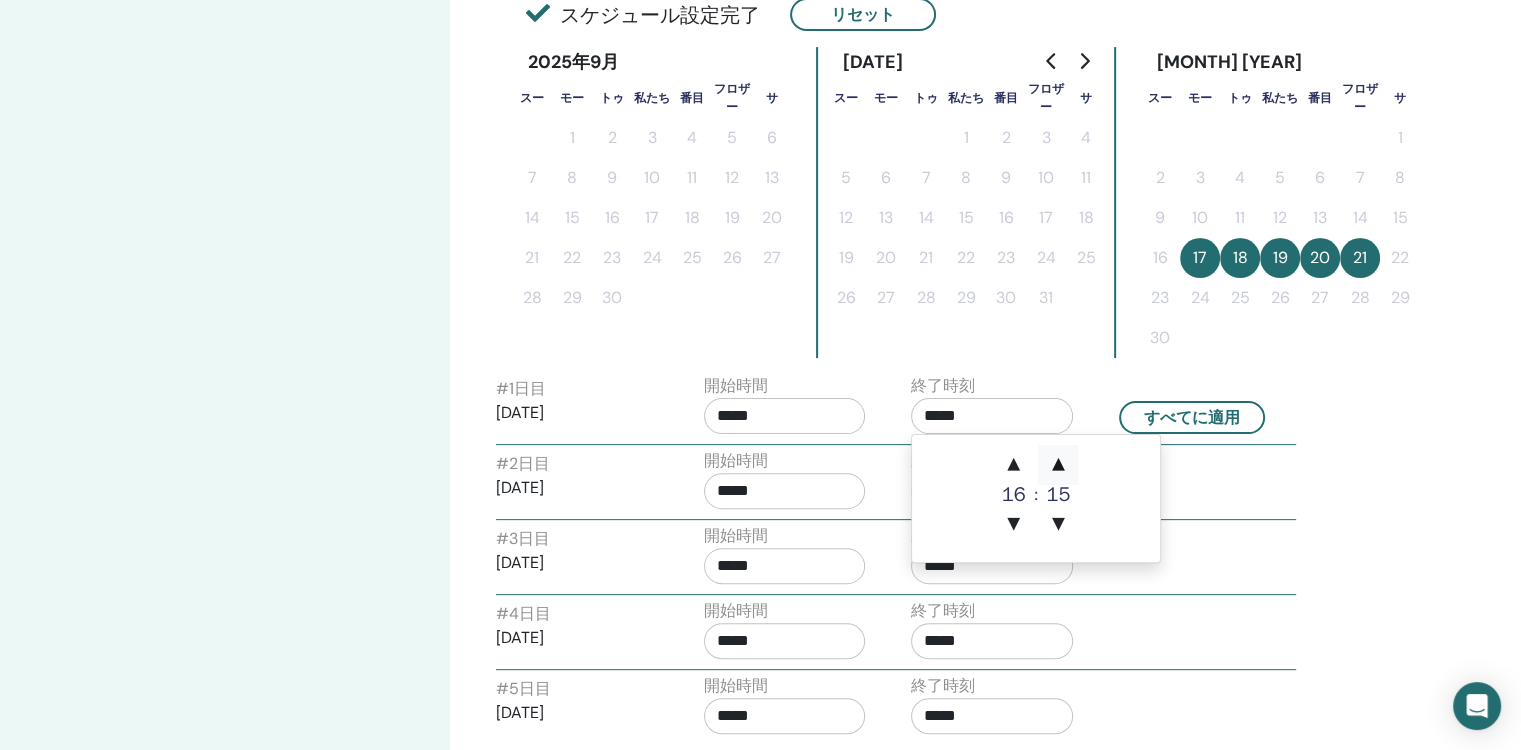 click on "▲" at bounding box center [1058, 465] 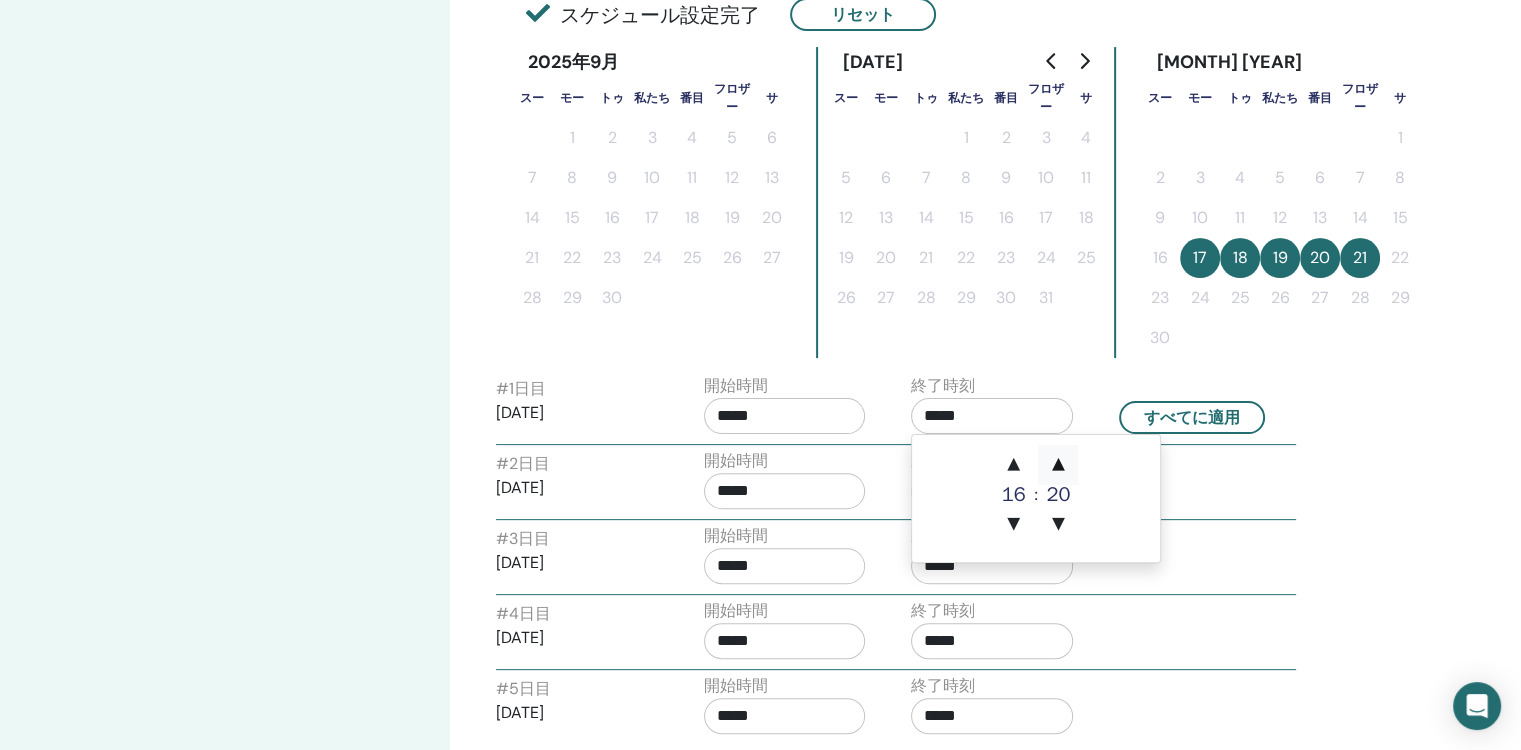 click on "▲" at bounding box center (1058, 465) 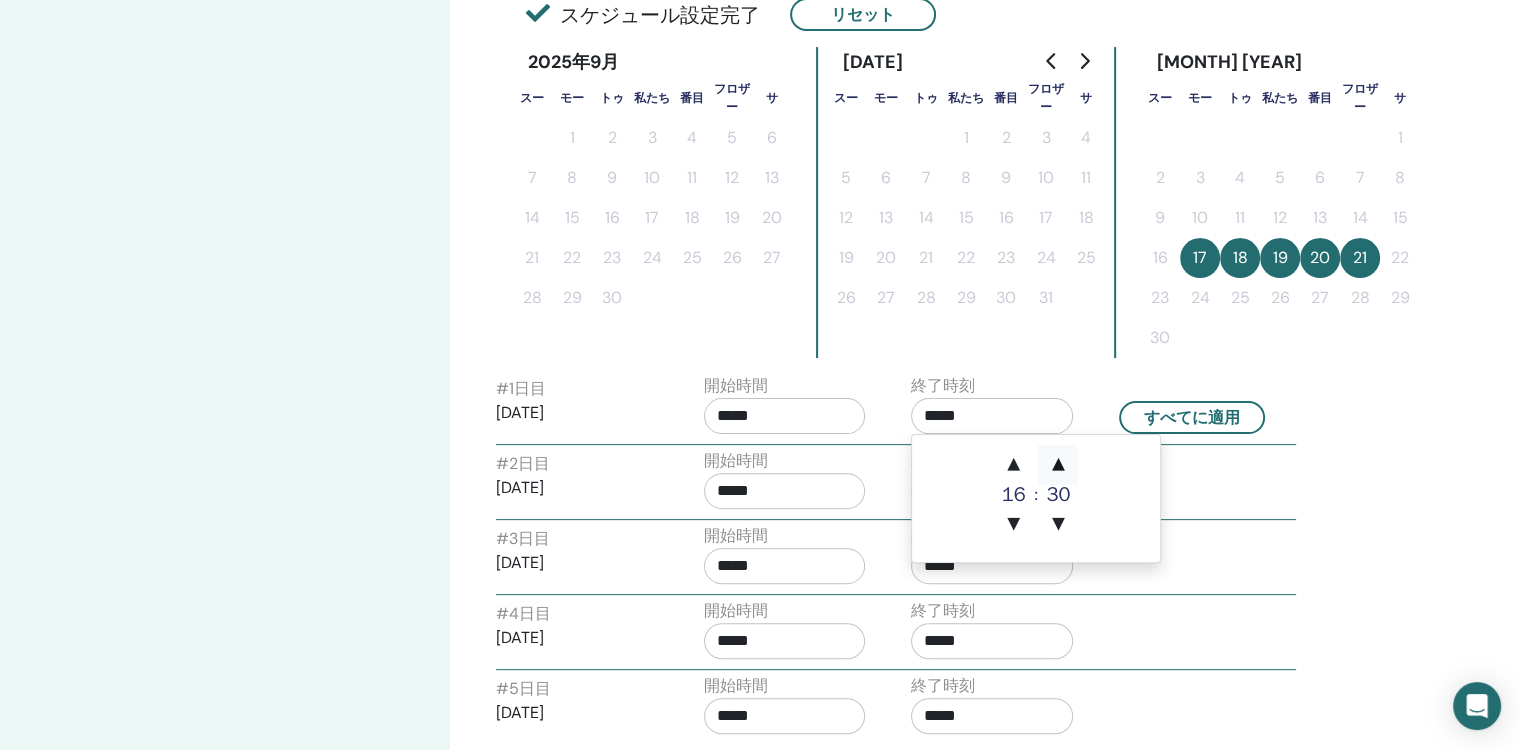 click on "▲" at bounding box center [1058, 465] 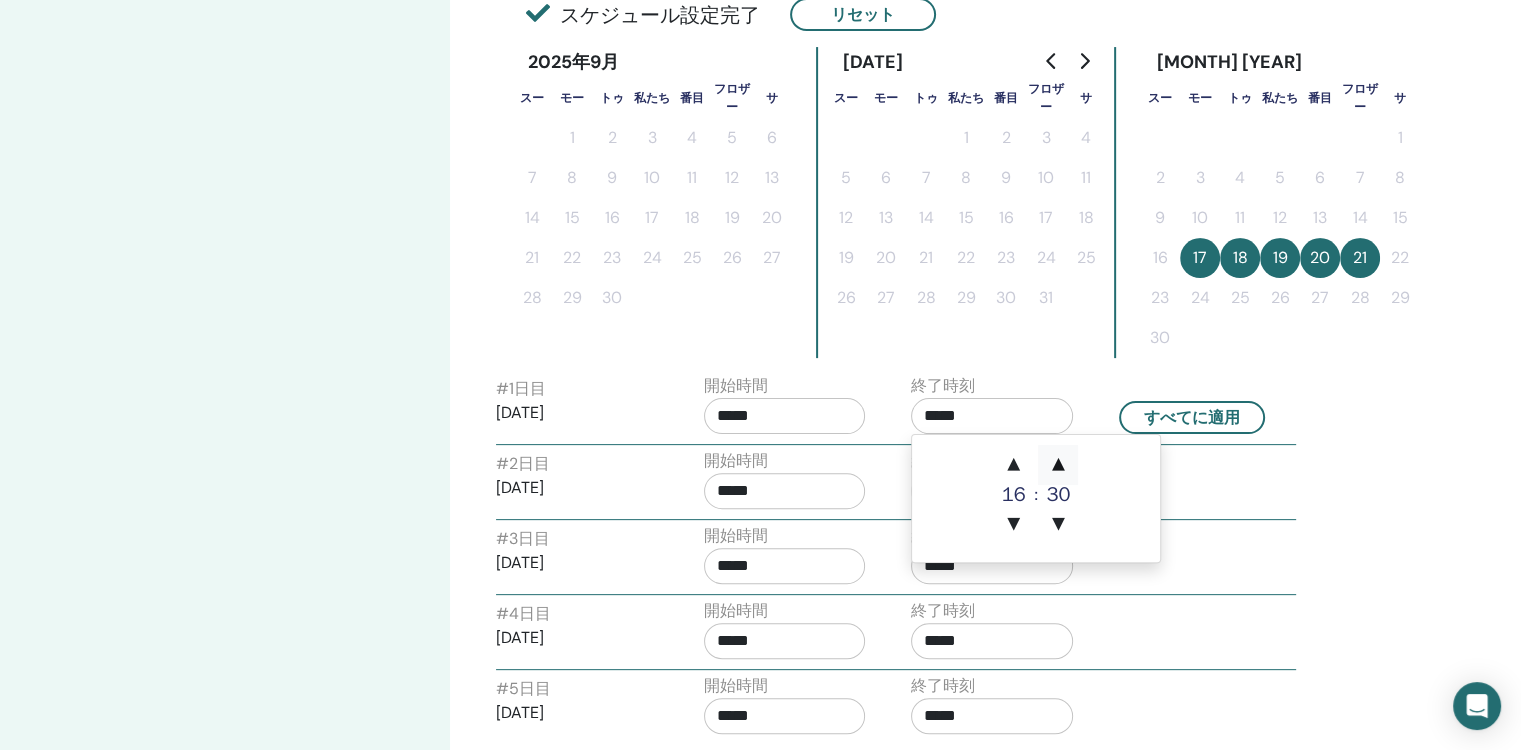 type on "*****" 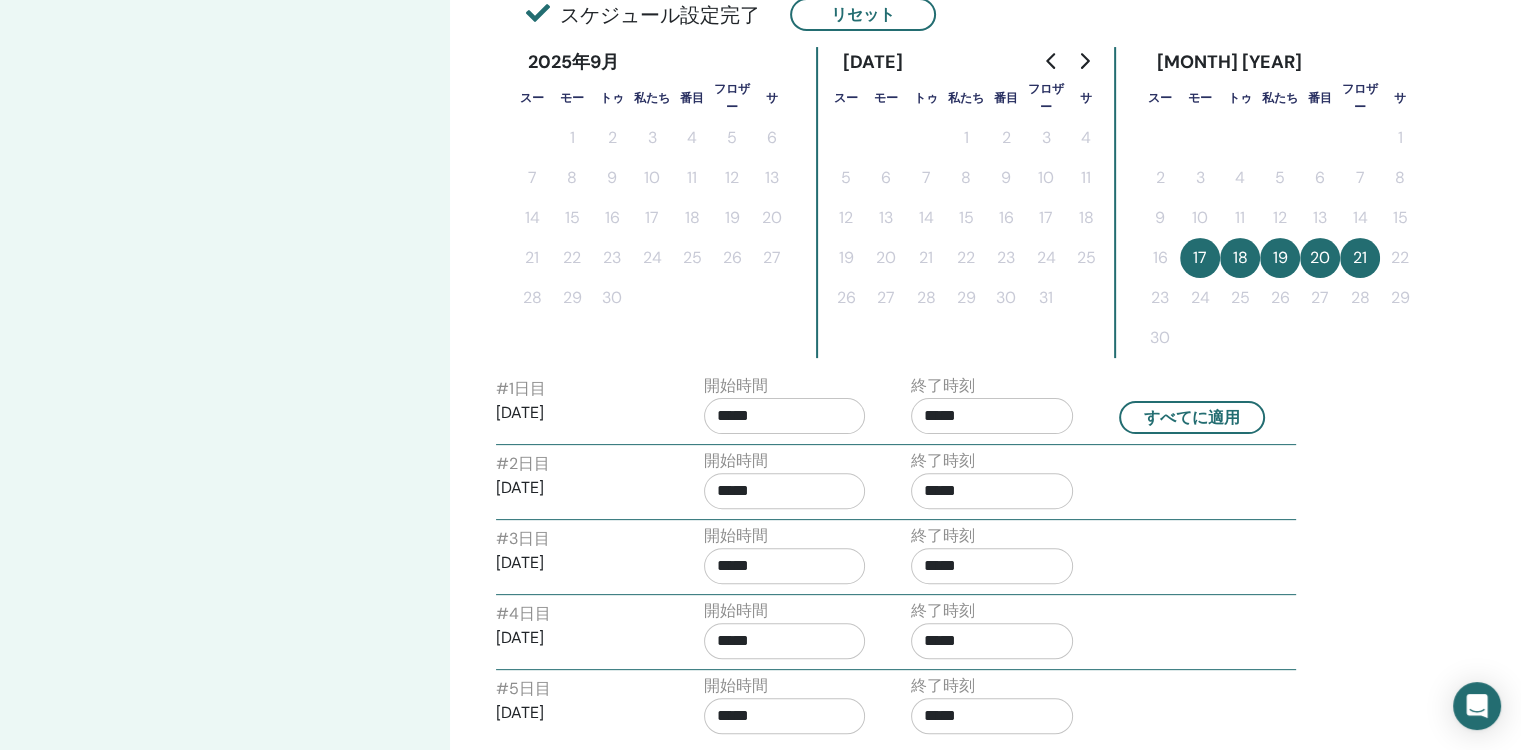 click on "#2日目 [DATE] 開始時間 ***** 終了時刻 *****" at bounding box center (896, 484) 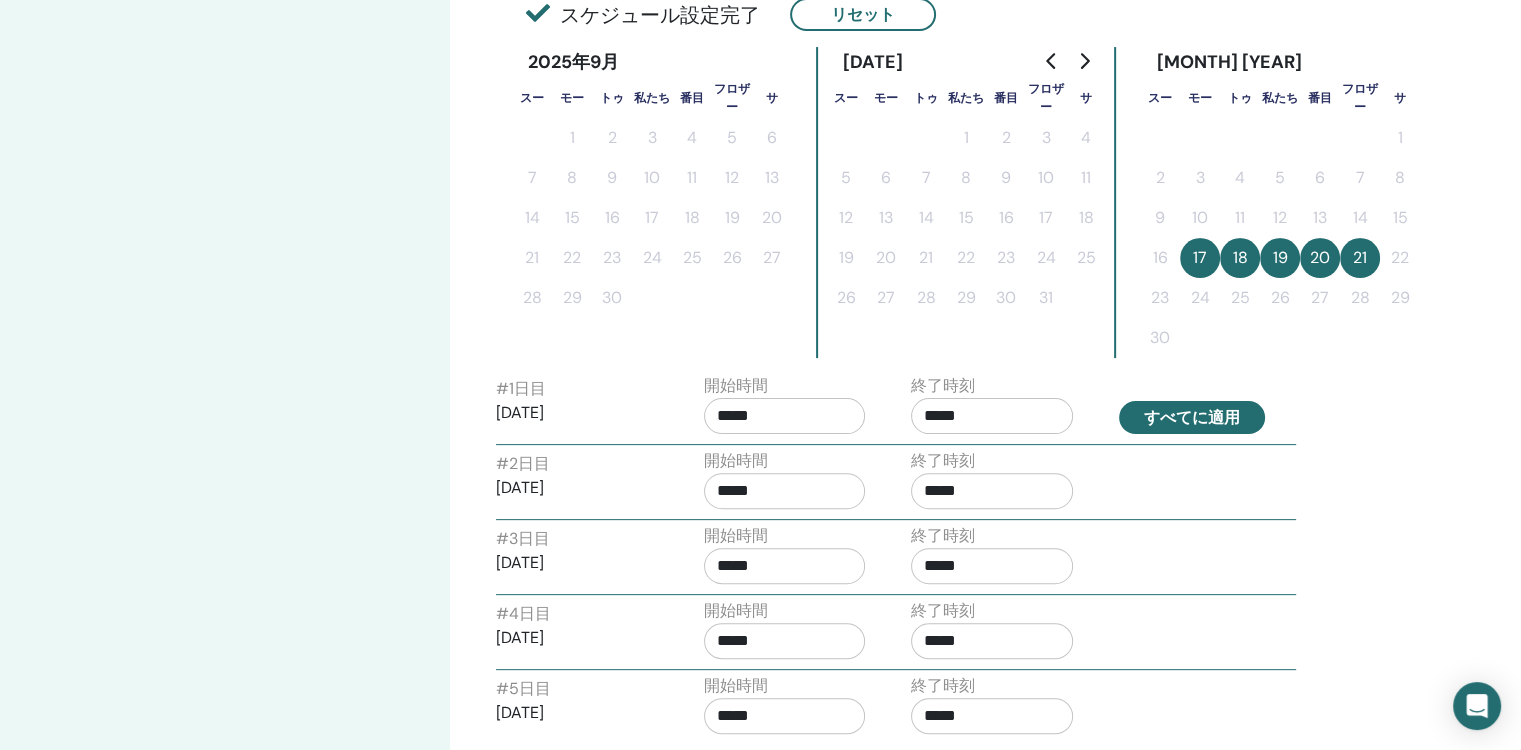 click on "すべてに適用" at bounding box center [1192, 417] 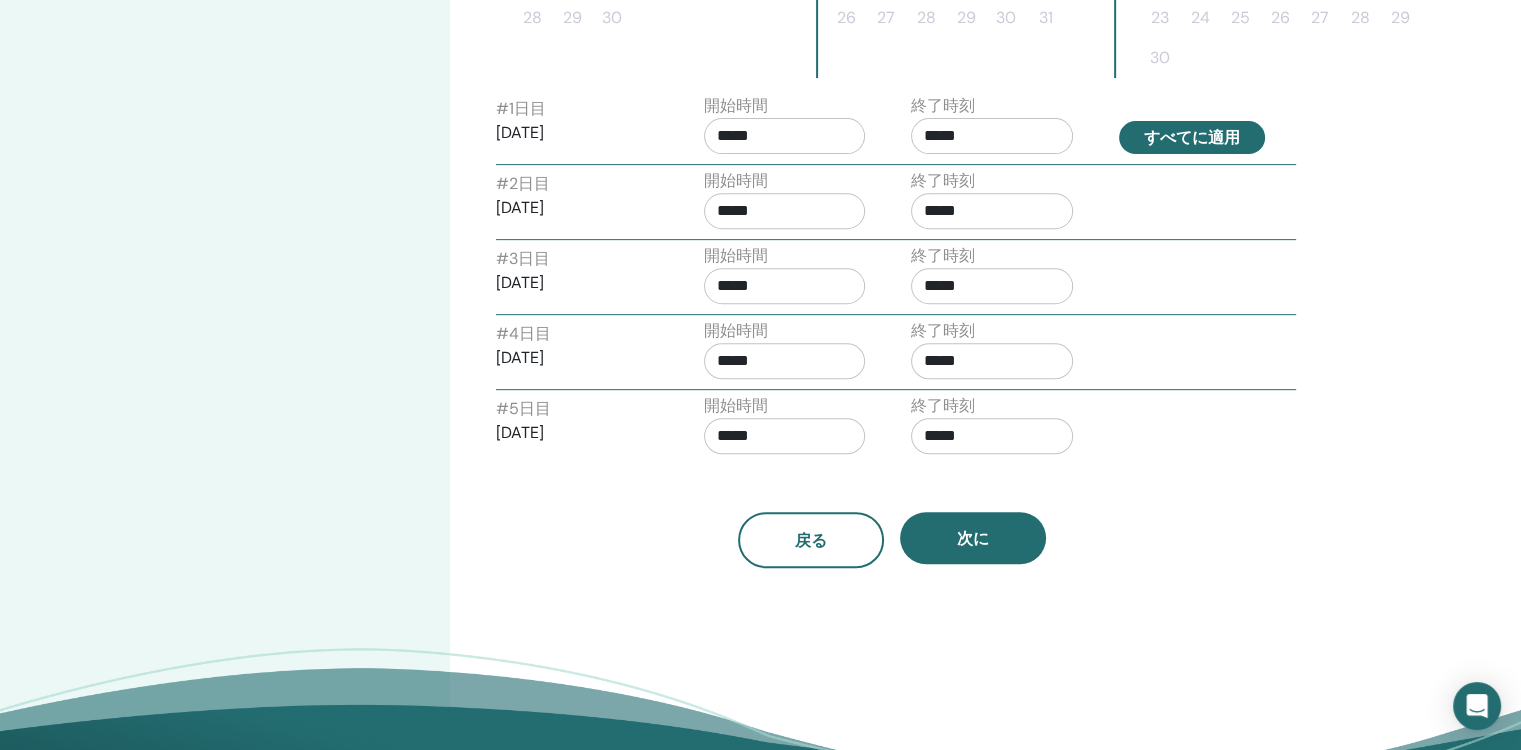 scroll, scrollTop: 900, scrollLeft: 0, axis: vertical 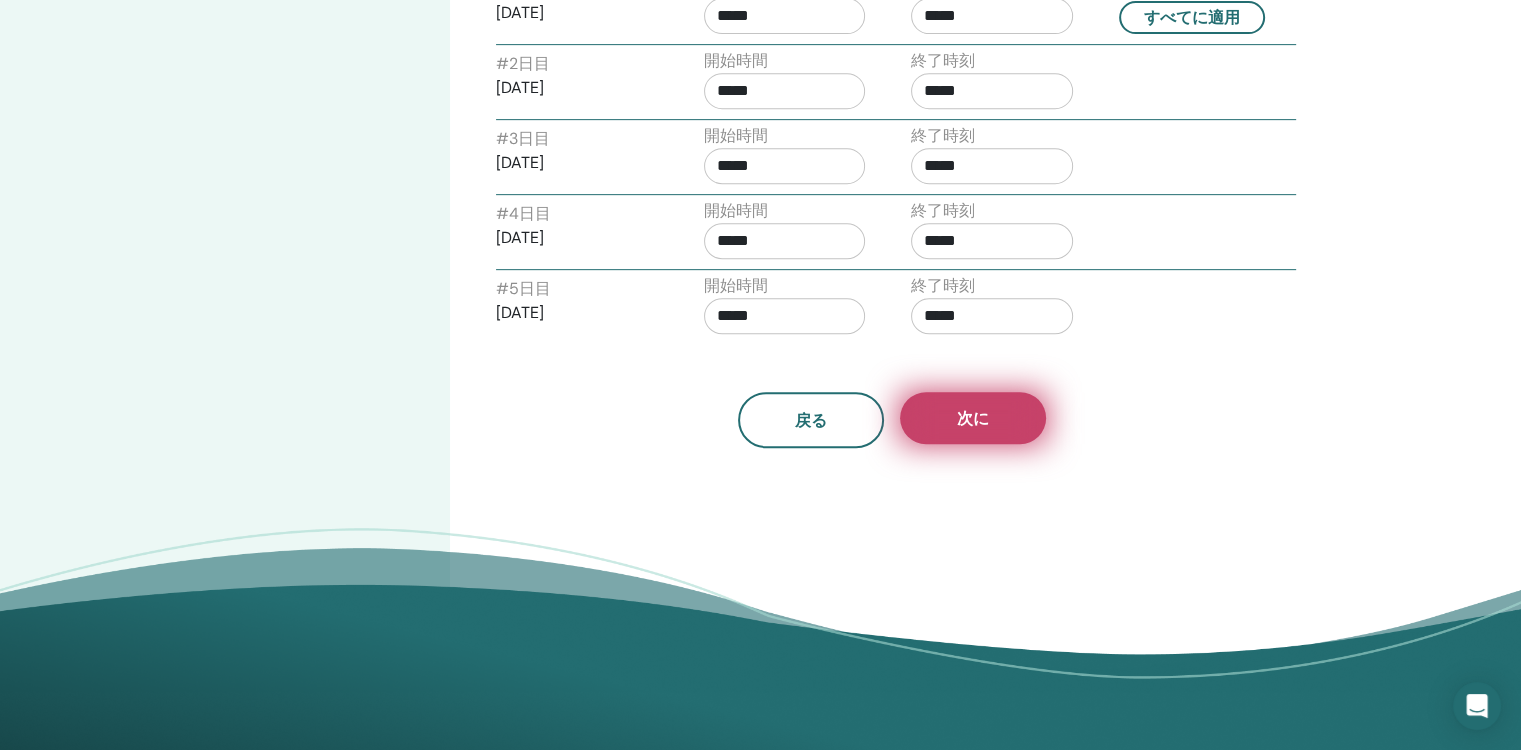 click on "次に" at bounding box center [973, 418] 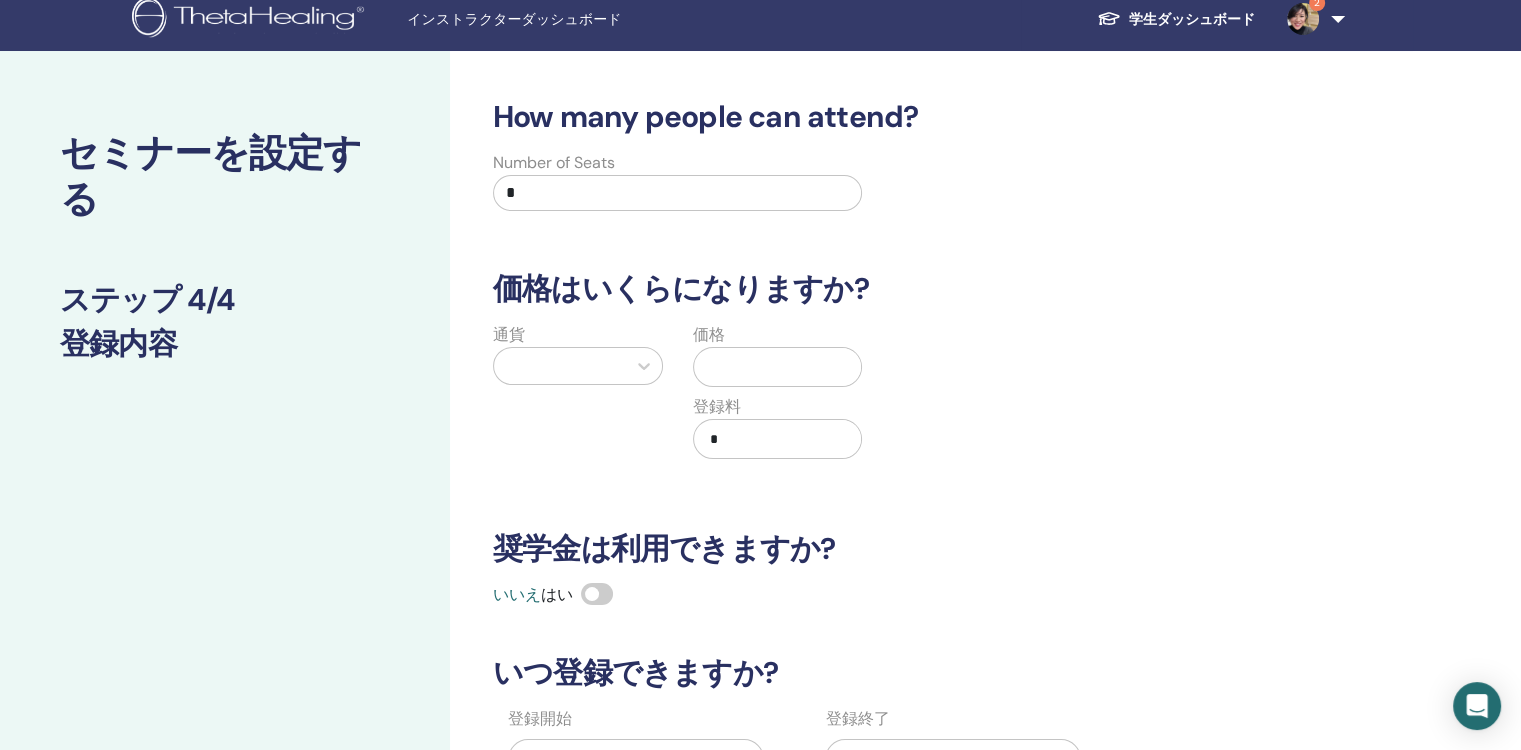 scroll, scrollTop: 0, scrollLeft: 0, axis: both 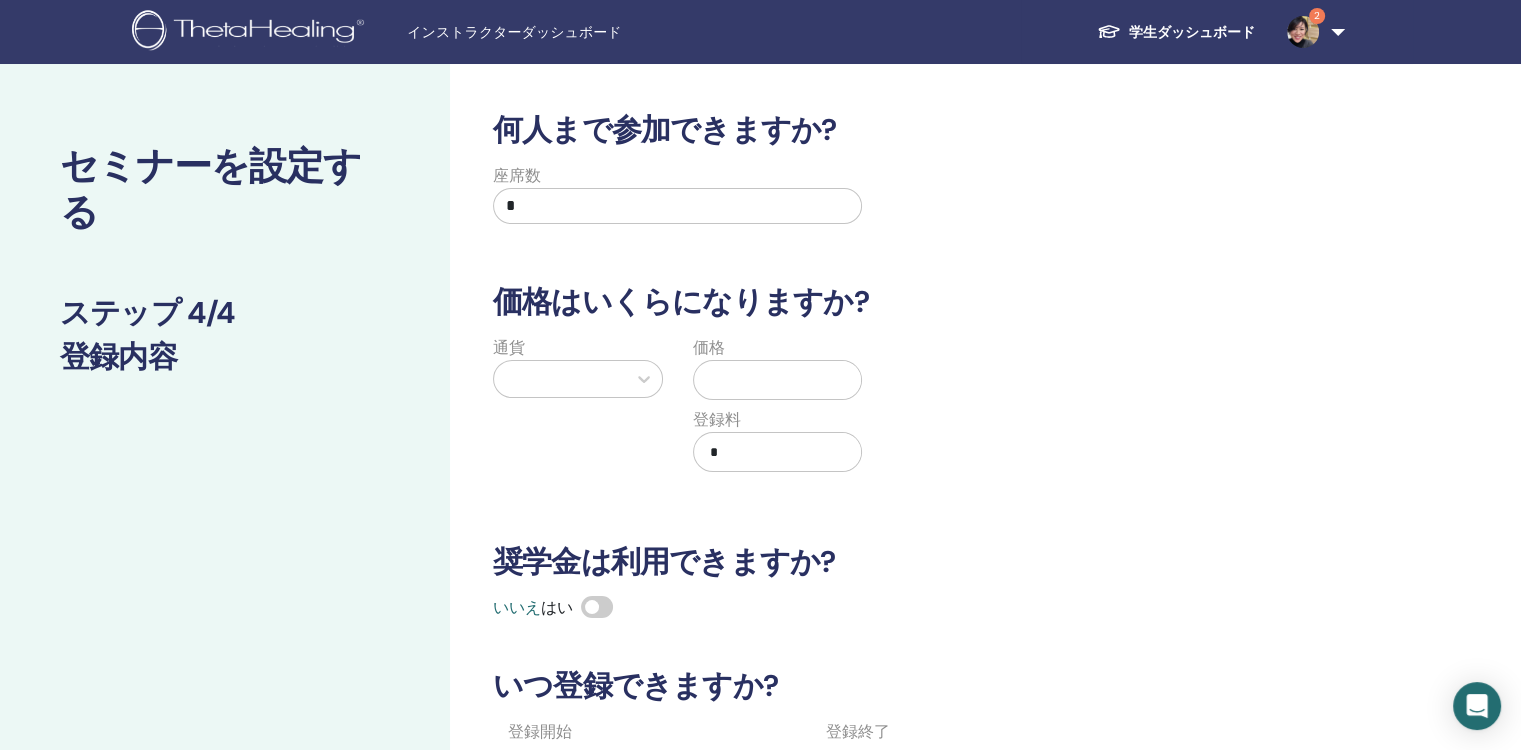 click on "*" at bounding box center (677, 206) 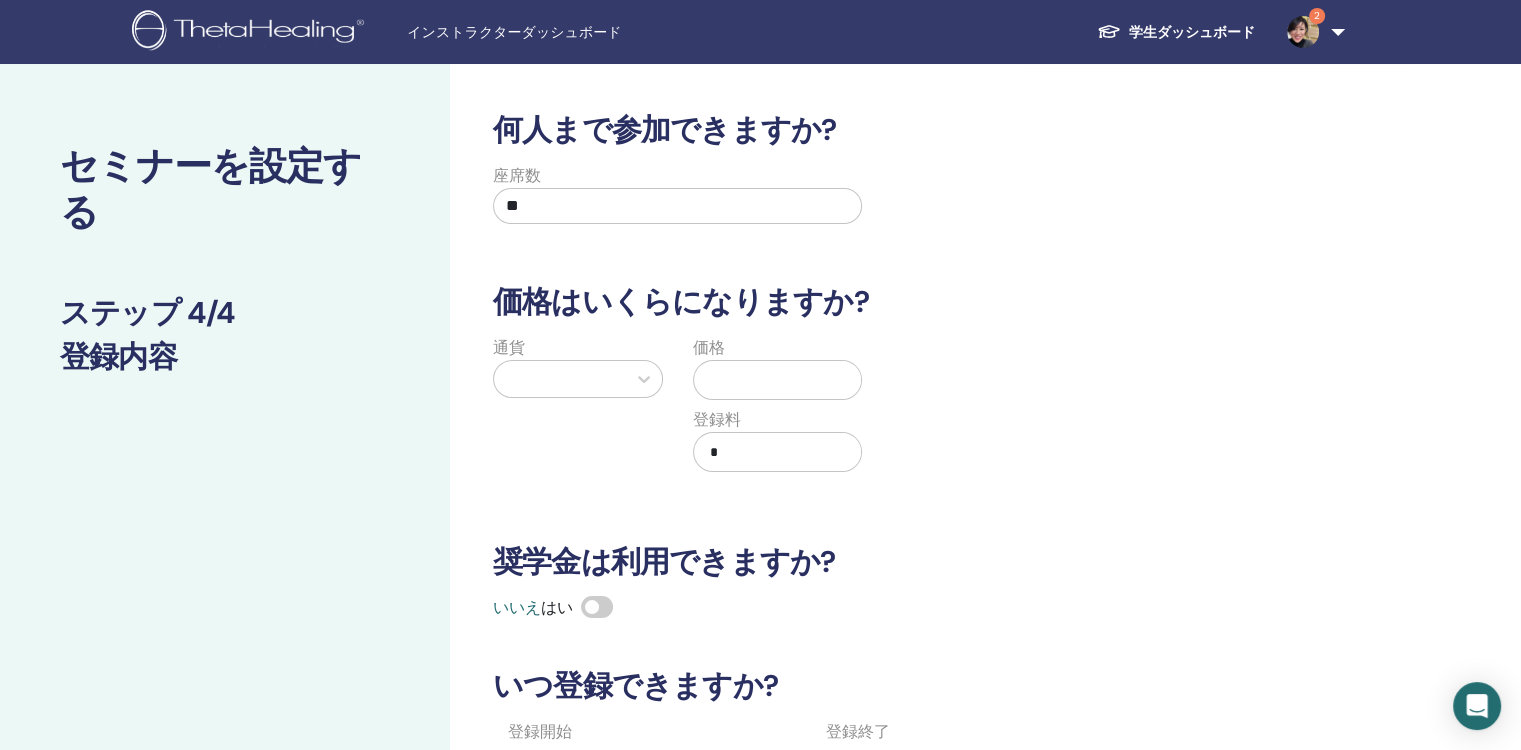 type on "*" 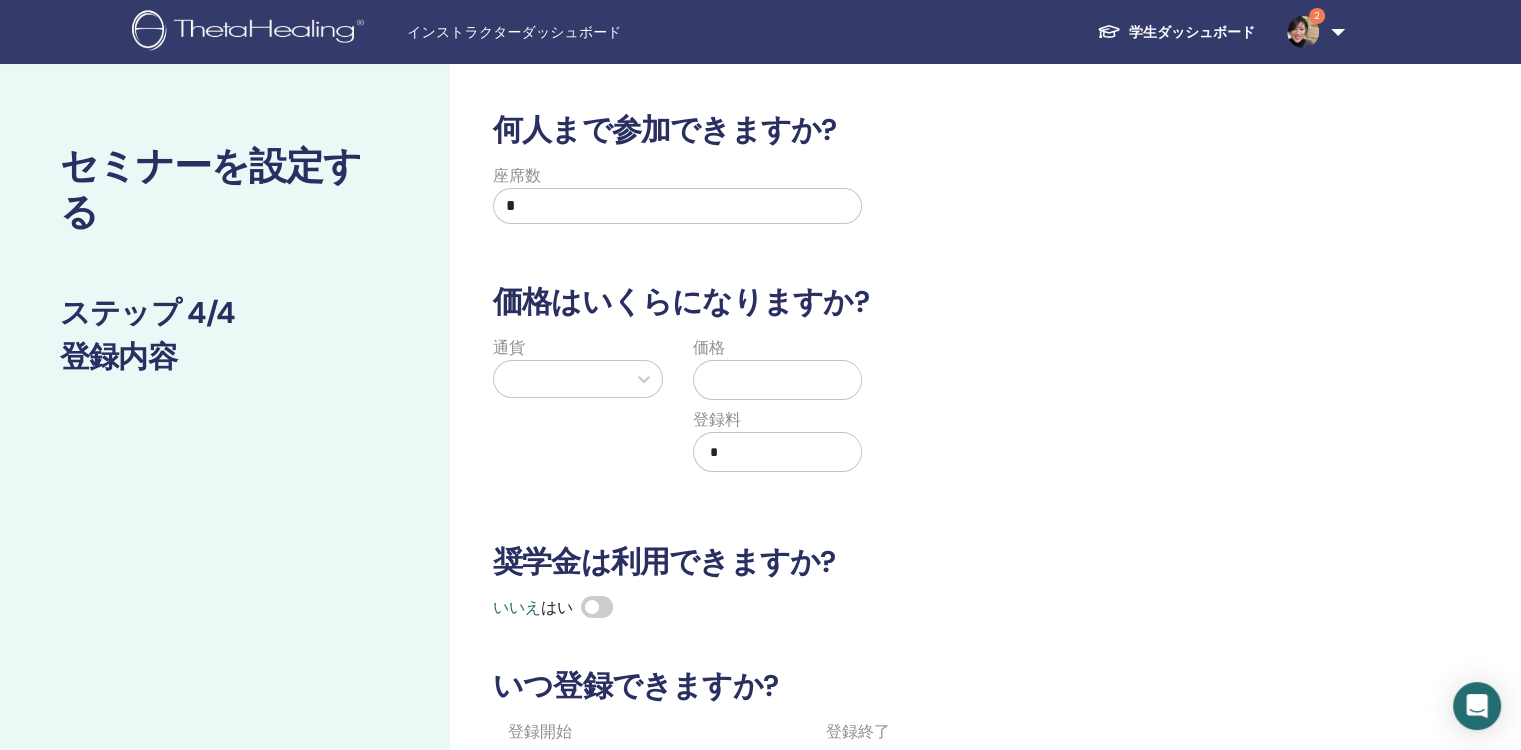 type on "*" 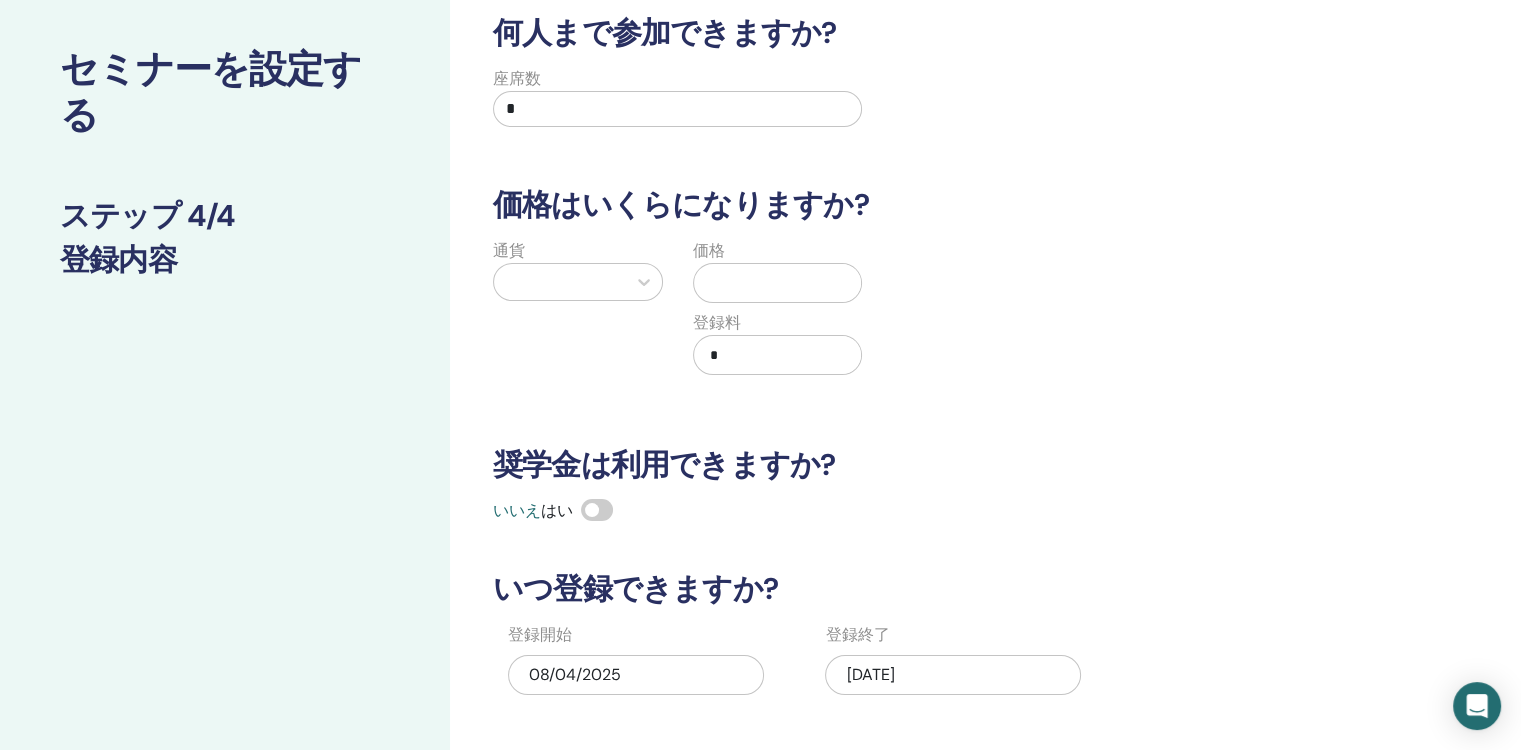 scroll, scrollTop: 100, scrollLeft: 0, axis: vertical 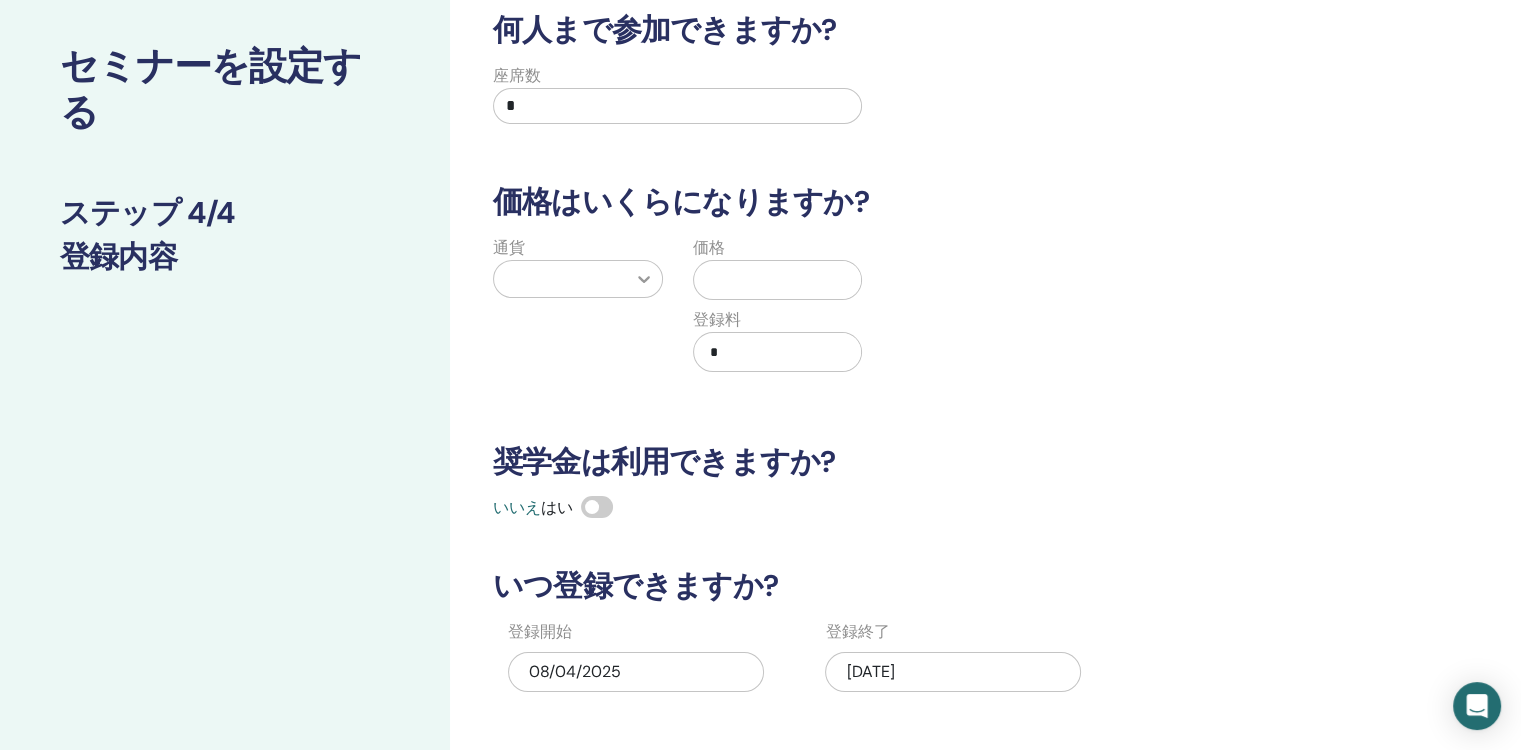 click 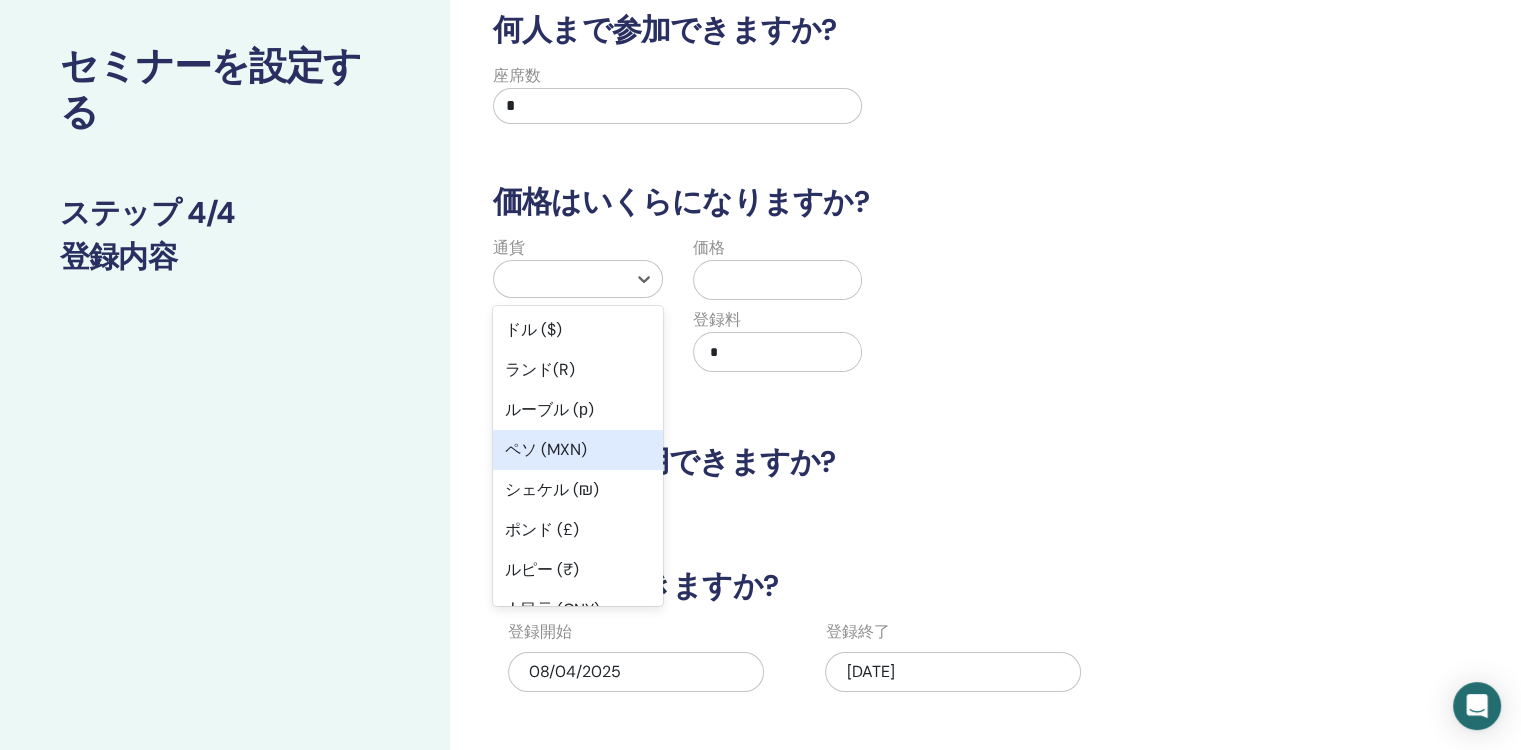 scroll, scrollTop: 200, scrollLeft: 0, axis: vertical 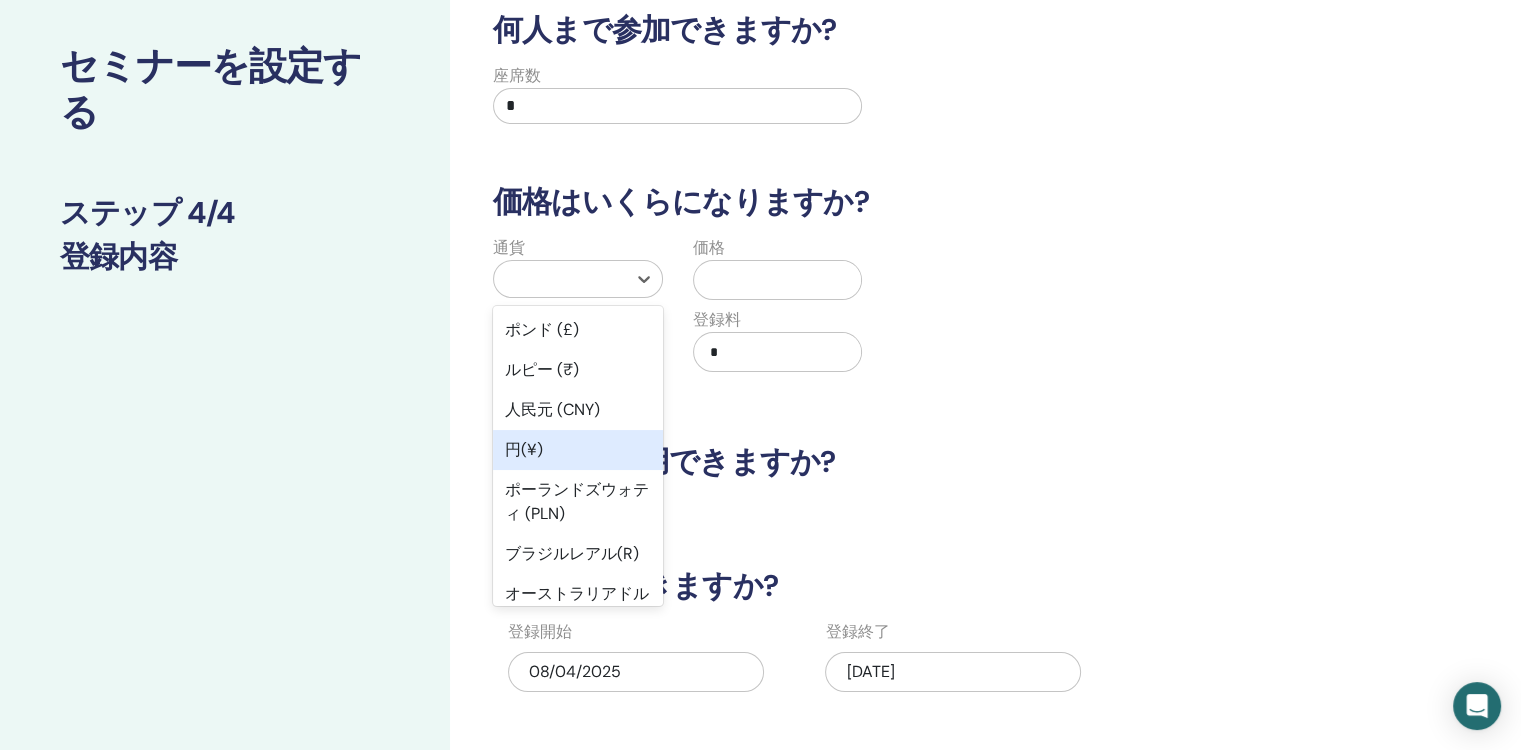 click on "円(¥)" at bounding box center [578, 450] 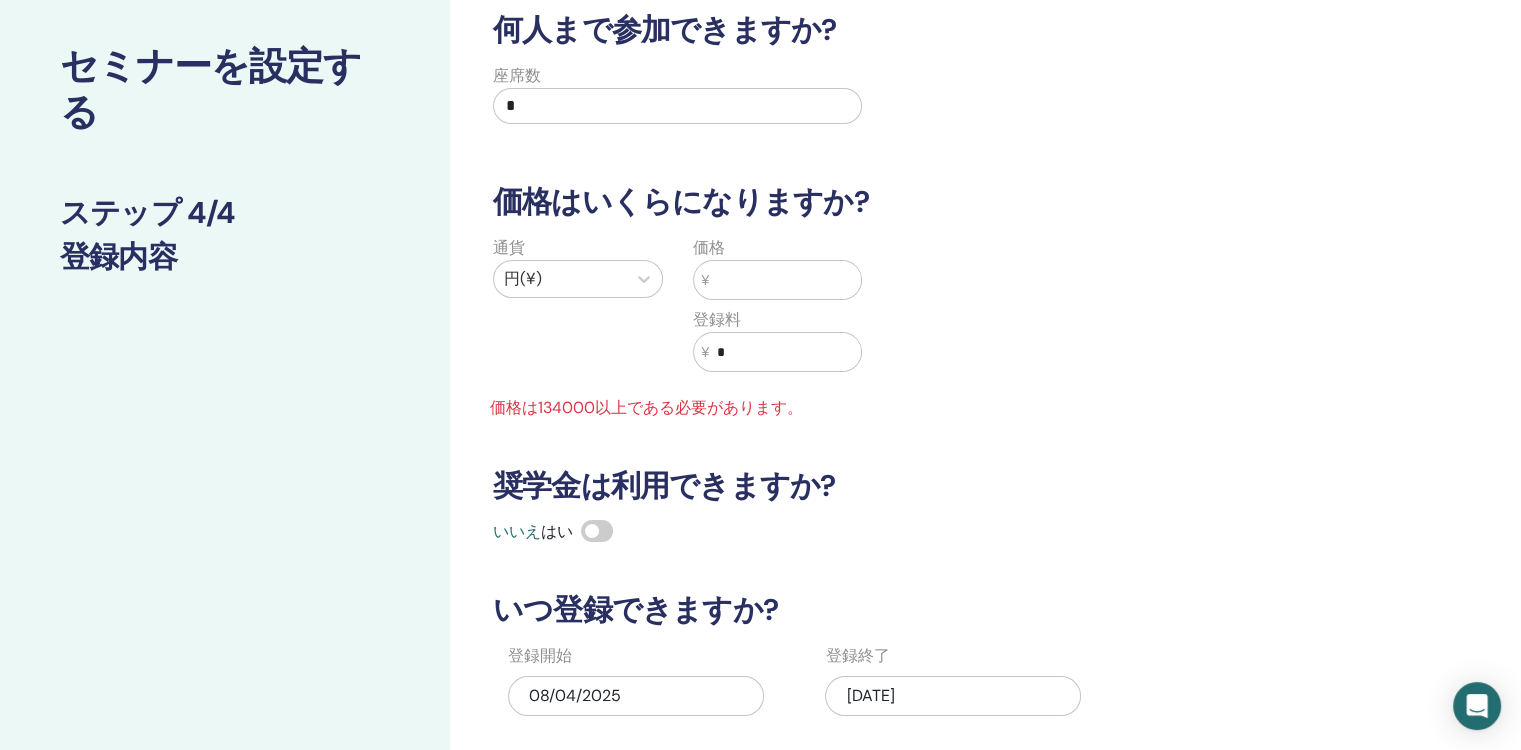 click at bounding box center (785, 280) 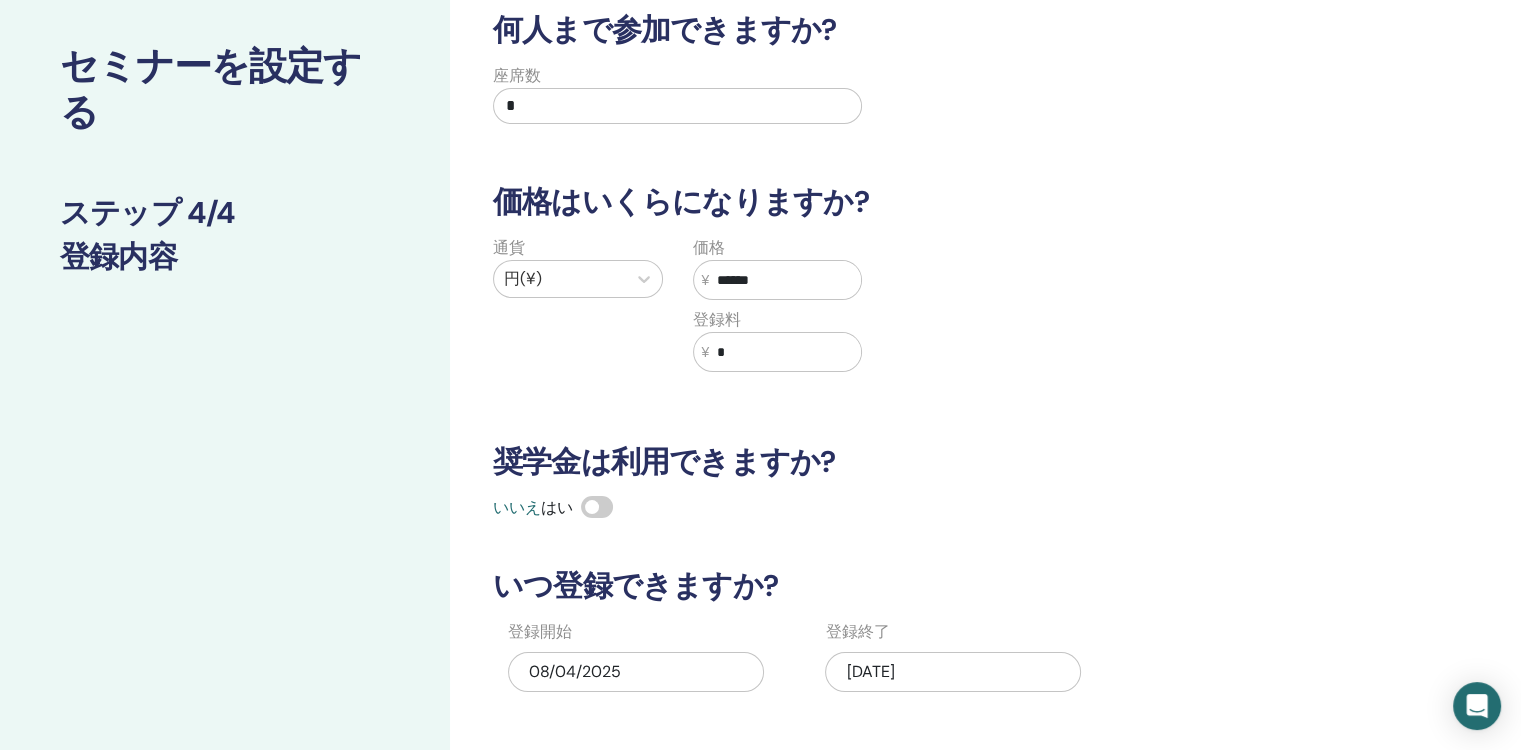 type on "******" 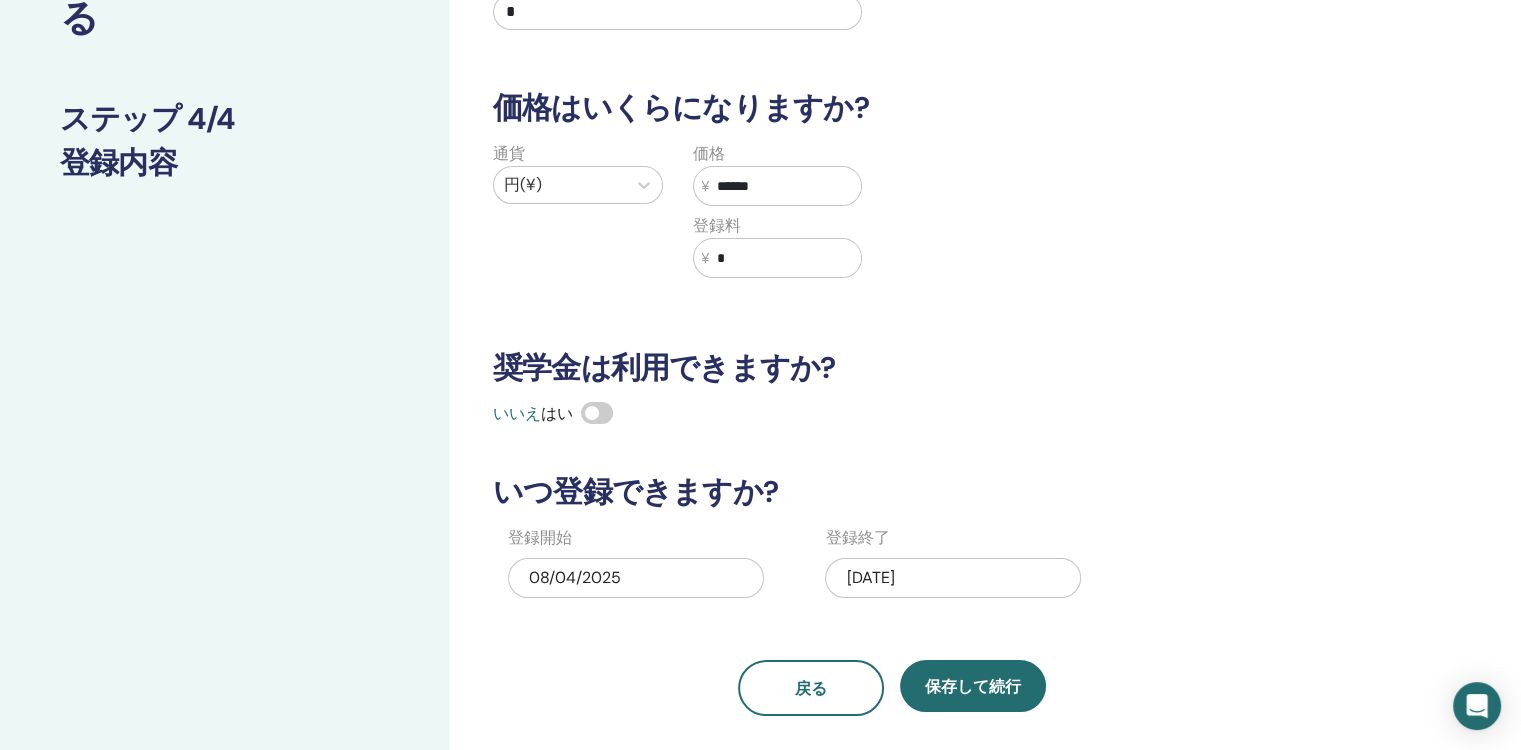 scroll, scrollTop: 300, scrollLeft: 0, axis: vertical 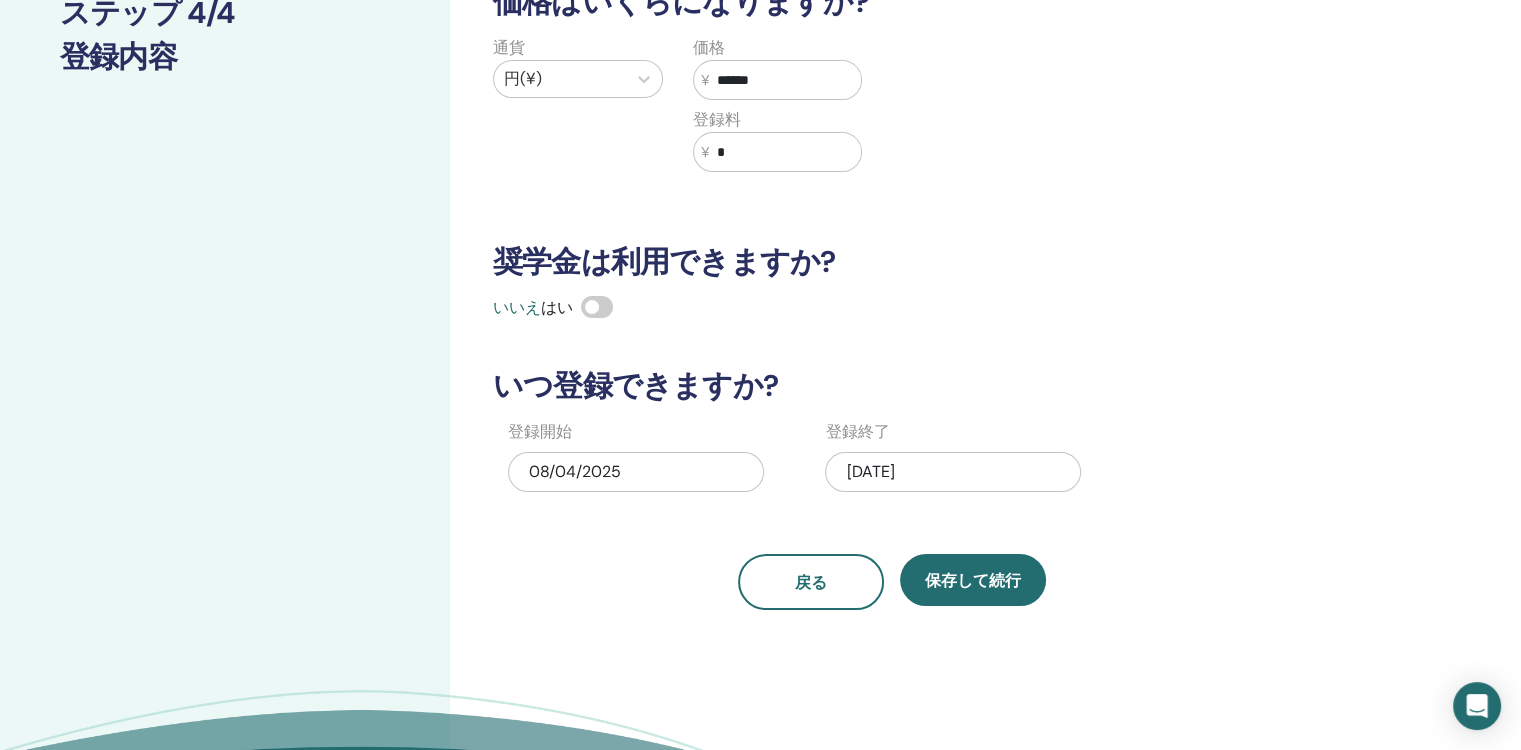 click at bounding box center (597, 307) 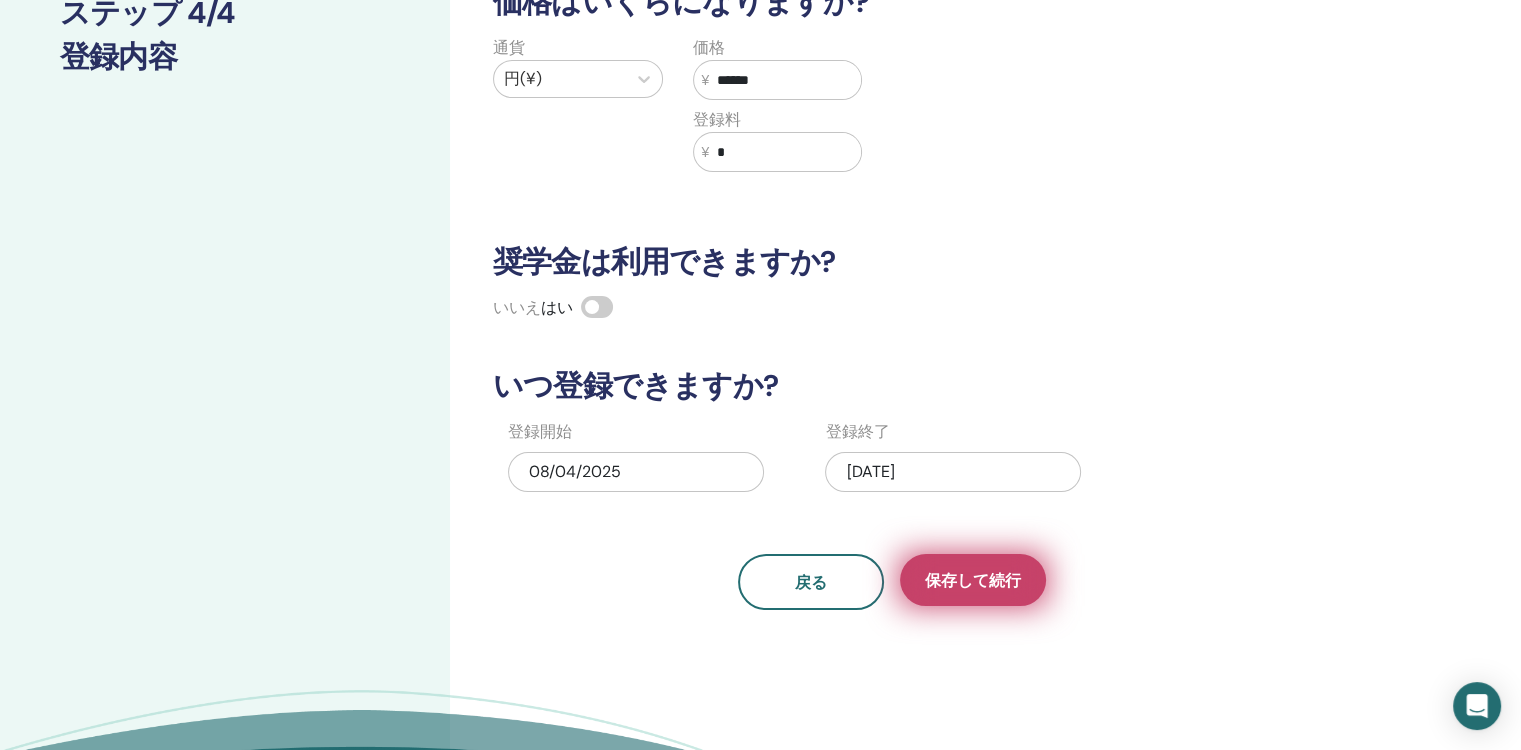 click on "保存して続行" at bounding box center [973, 580] 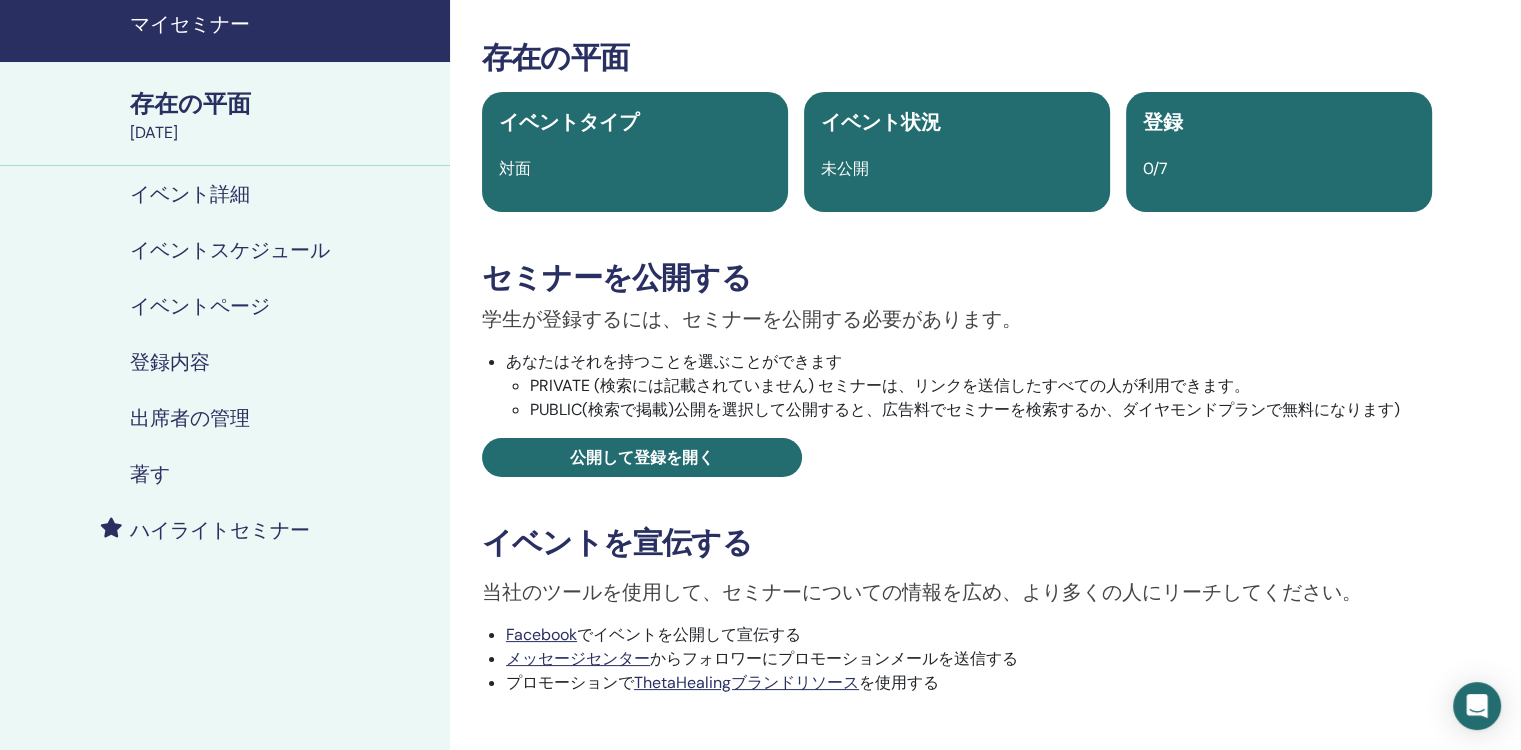 scroll, scrollTop: 0, scrollLeft: 0, axis: both 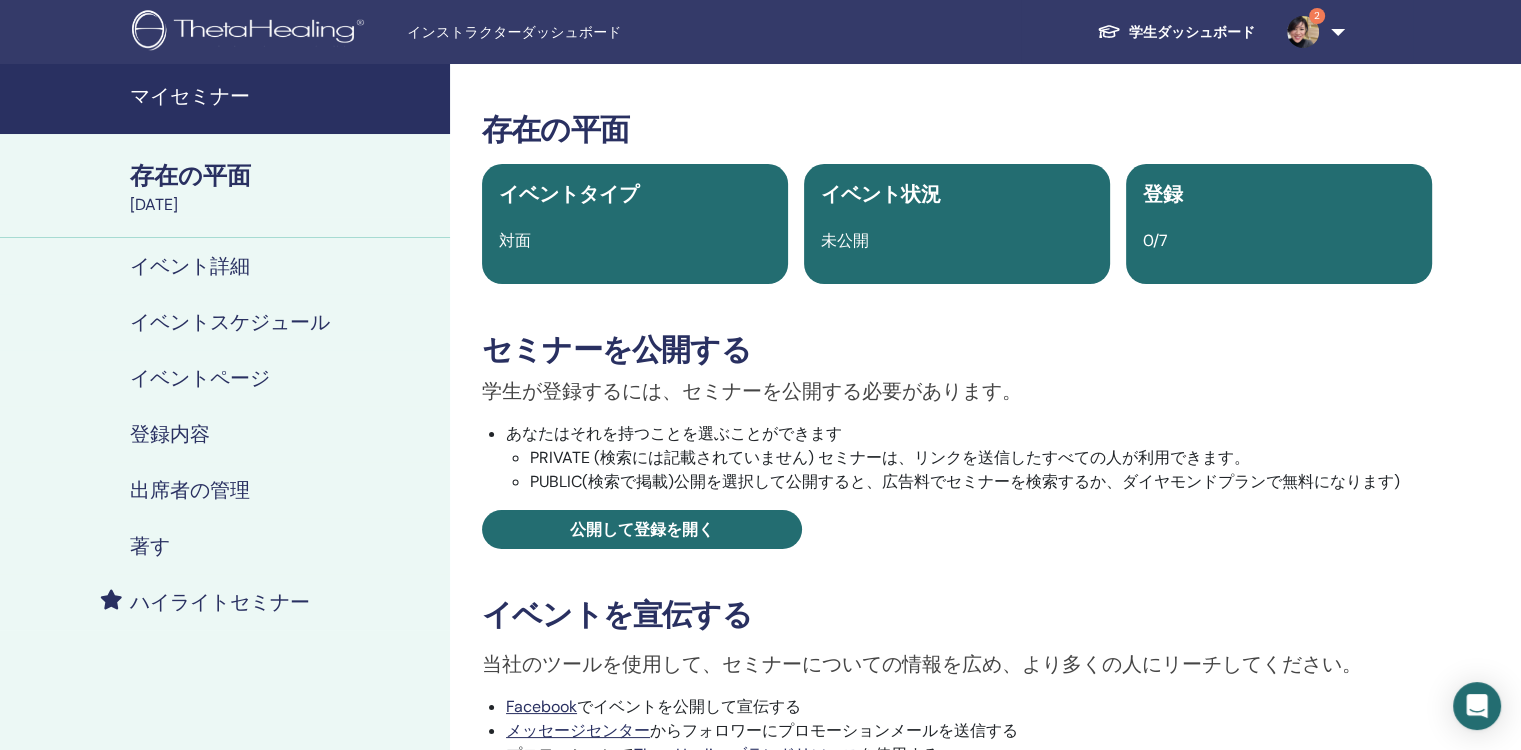 click on "出席者の管理" at bounding box center [190, 490] 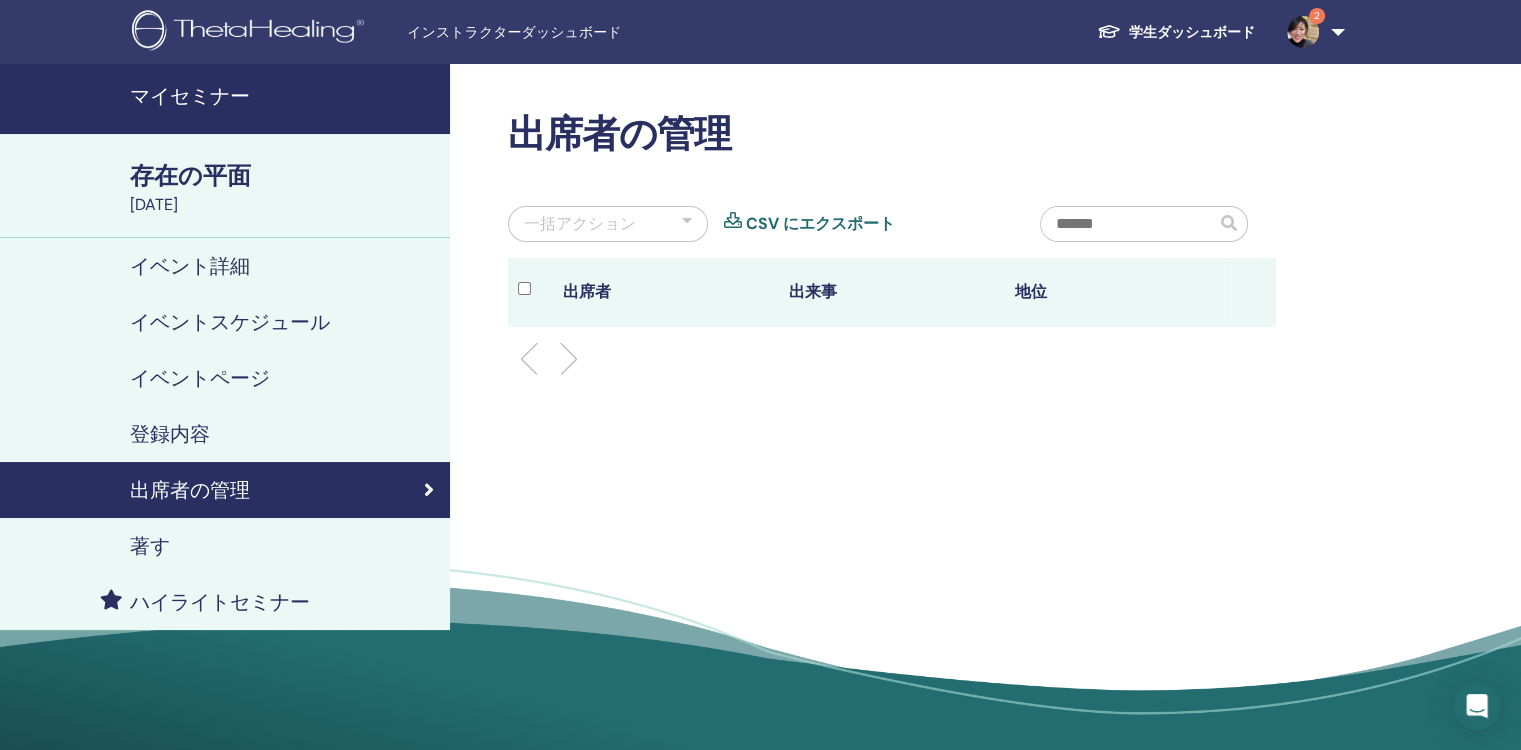 click on "イベントスケジュール" at bounding box center (230, 322) 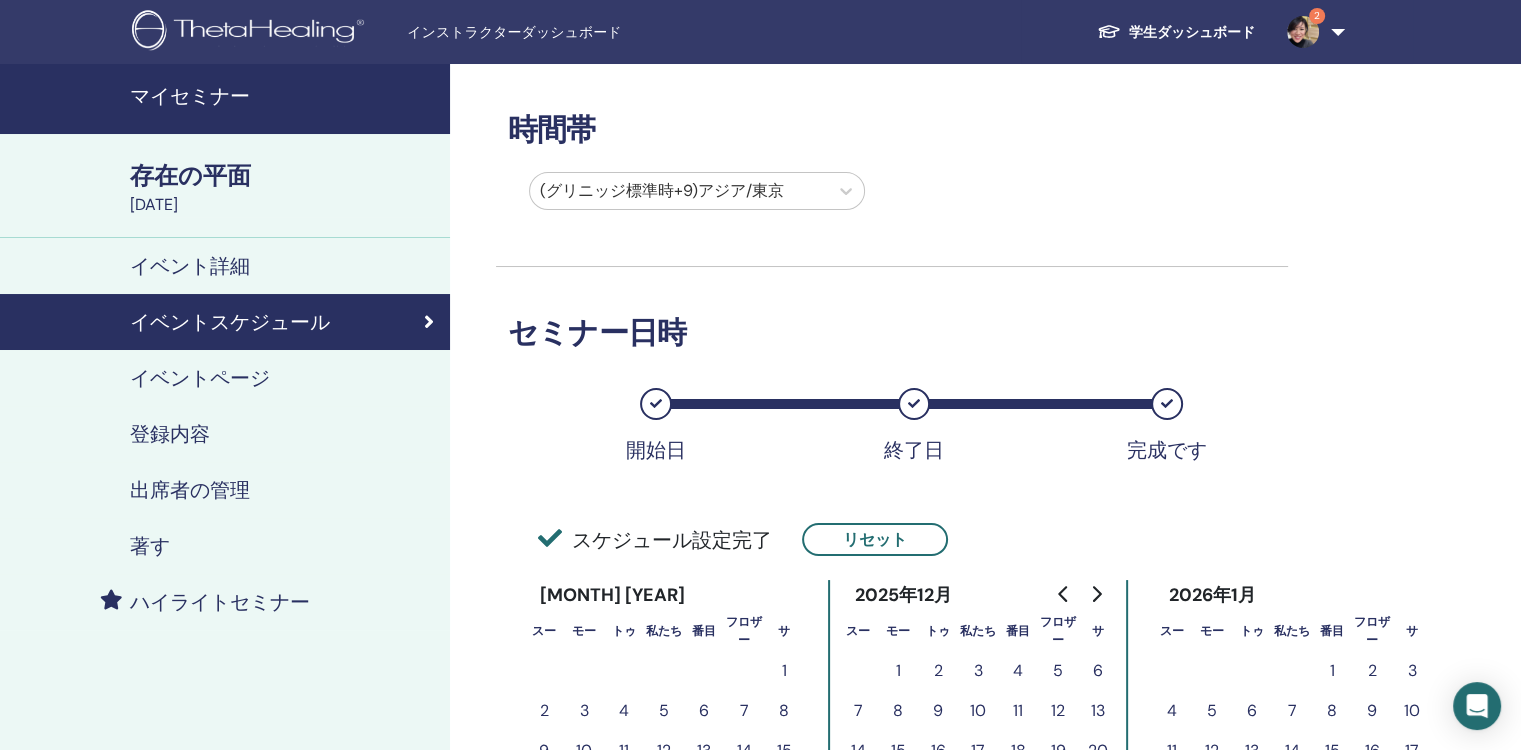 click on "イベント詳細" at bounding box center (190, 266) 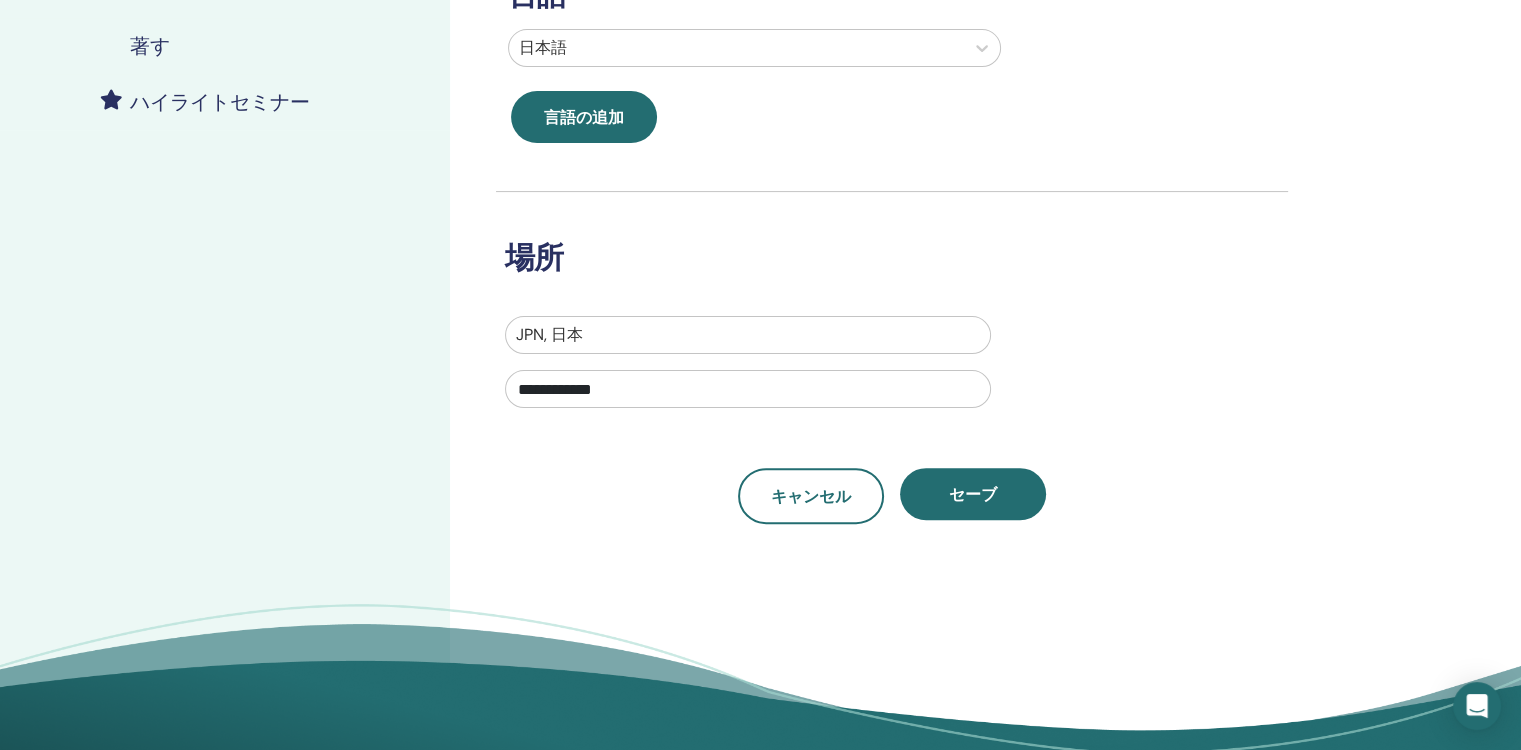 scroll, scrollTop: 0, scrollLeft: 0, axis: both 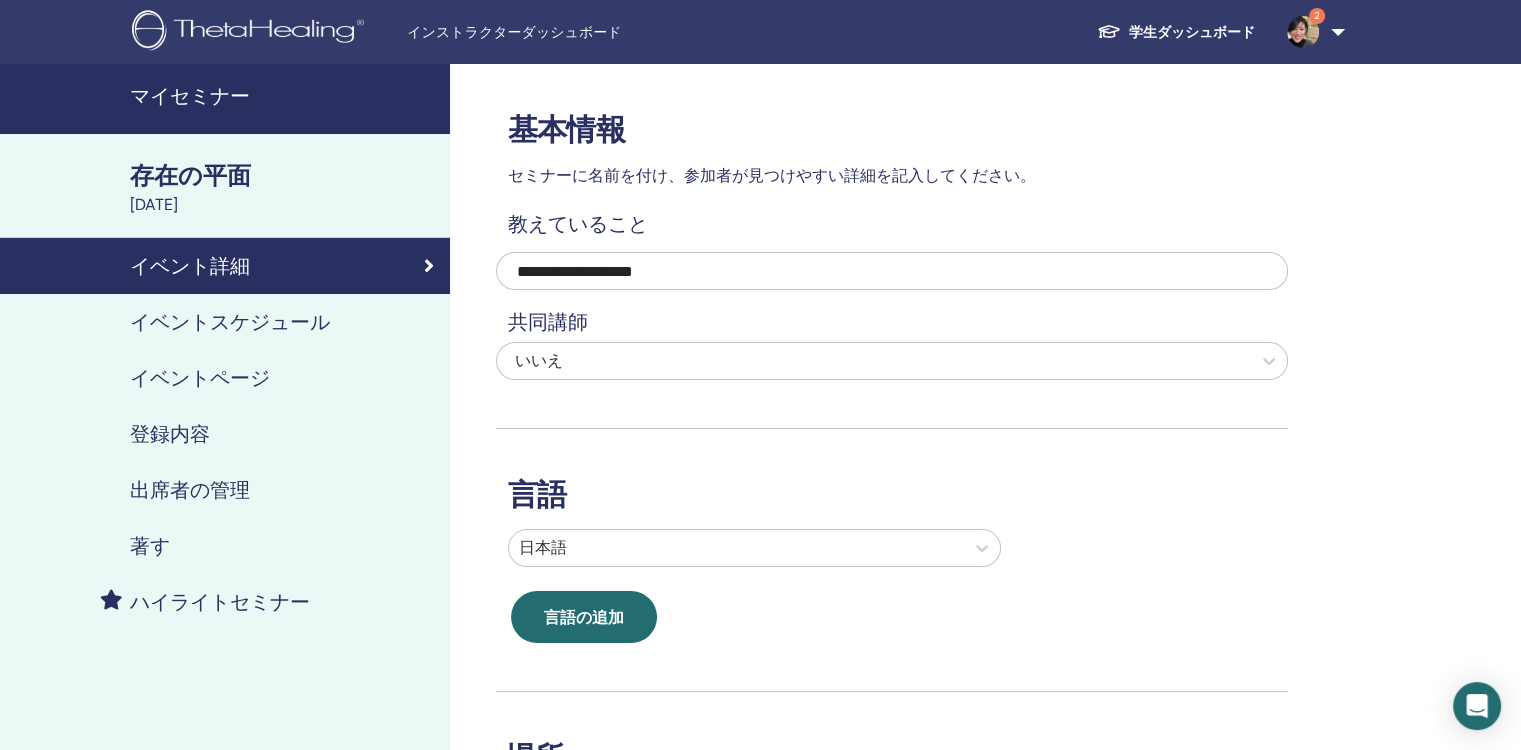 click on "イベントスケジュール" at bounding box center [230, 322] 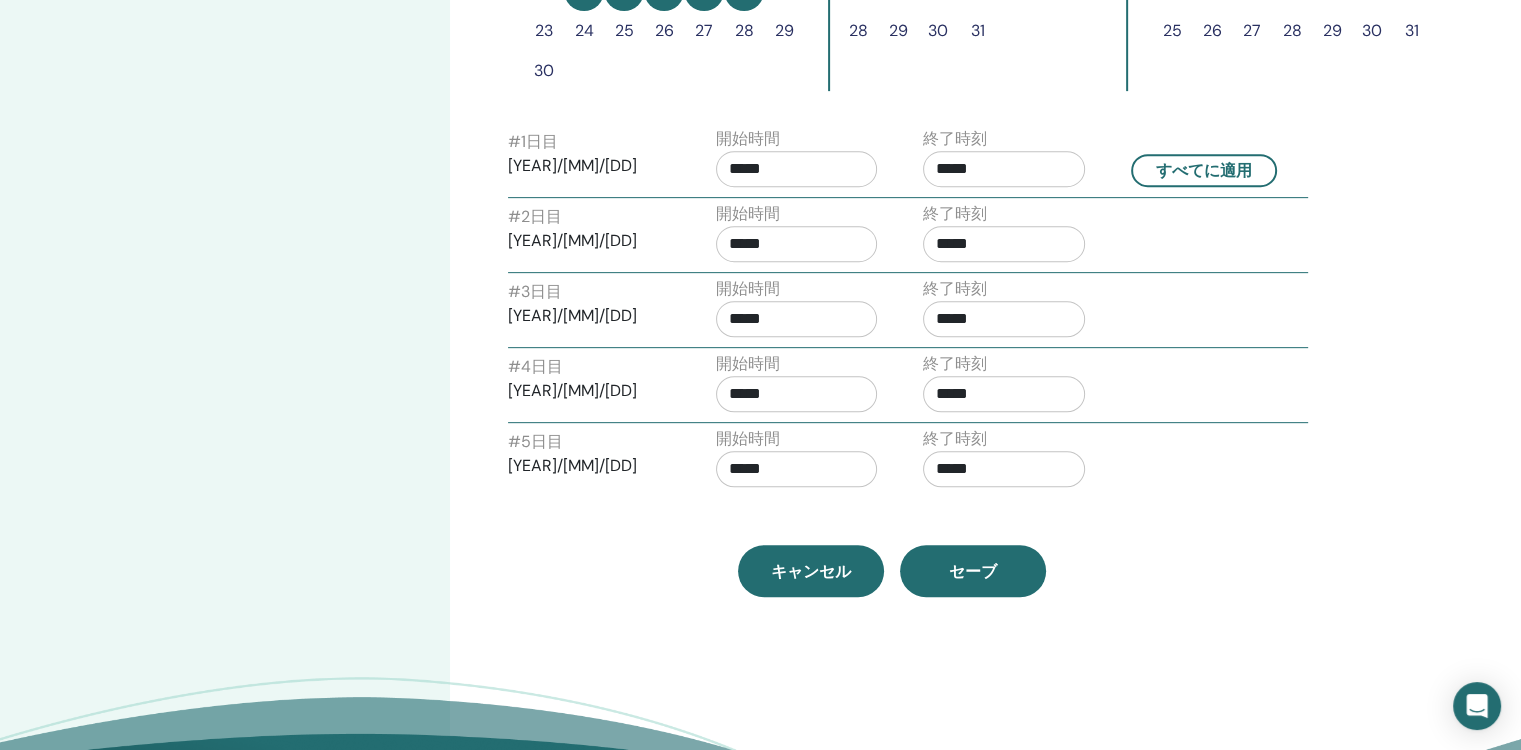 scroll, scrollTop: 100, scrollLeft: 0, axis: vertical 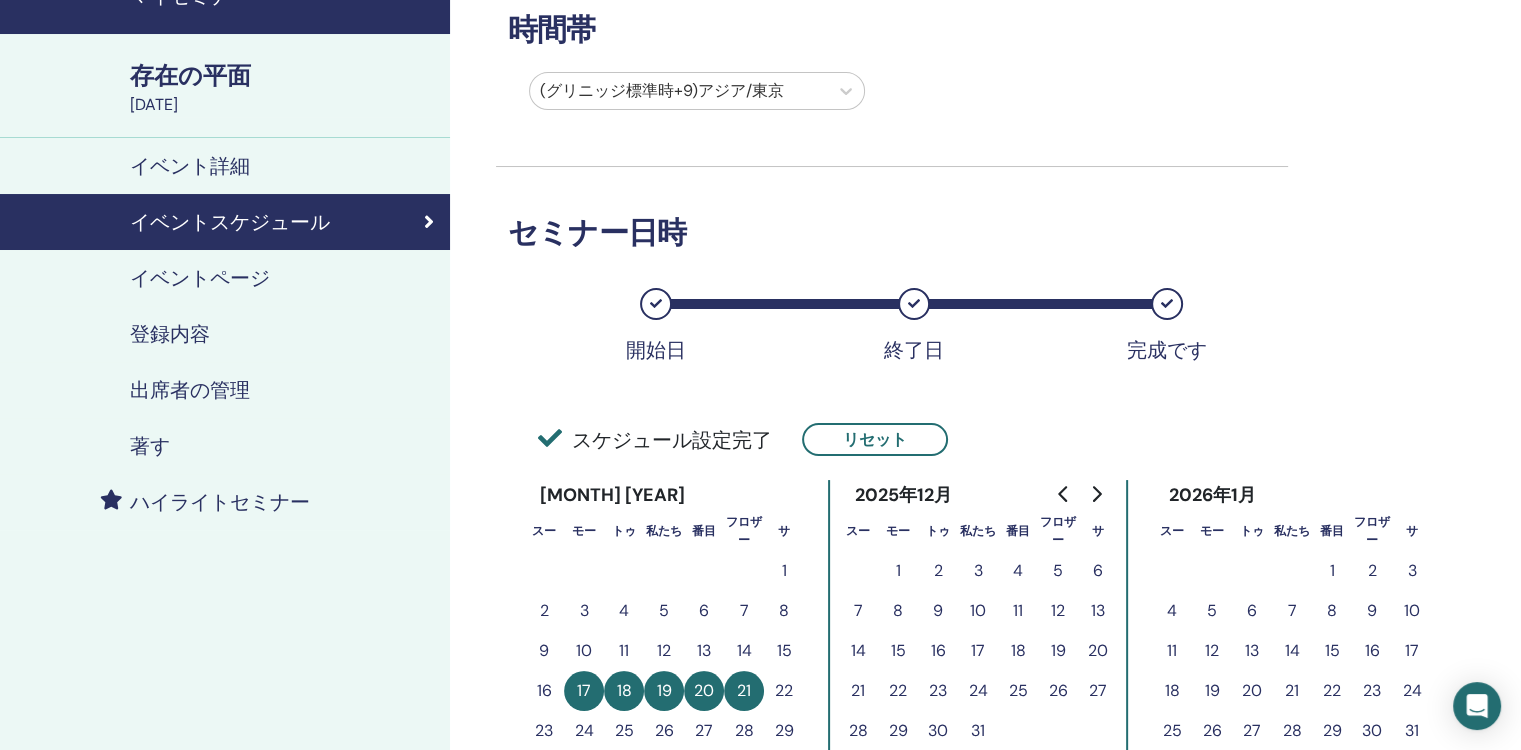 click on "イベントページ" at bounding box center [200, 278] 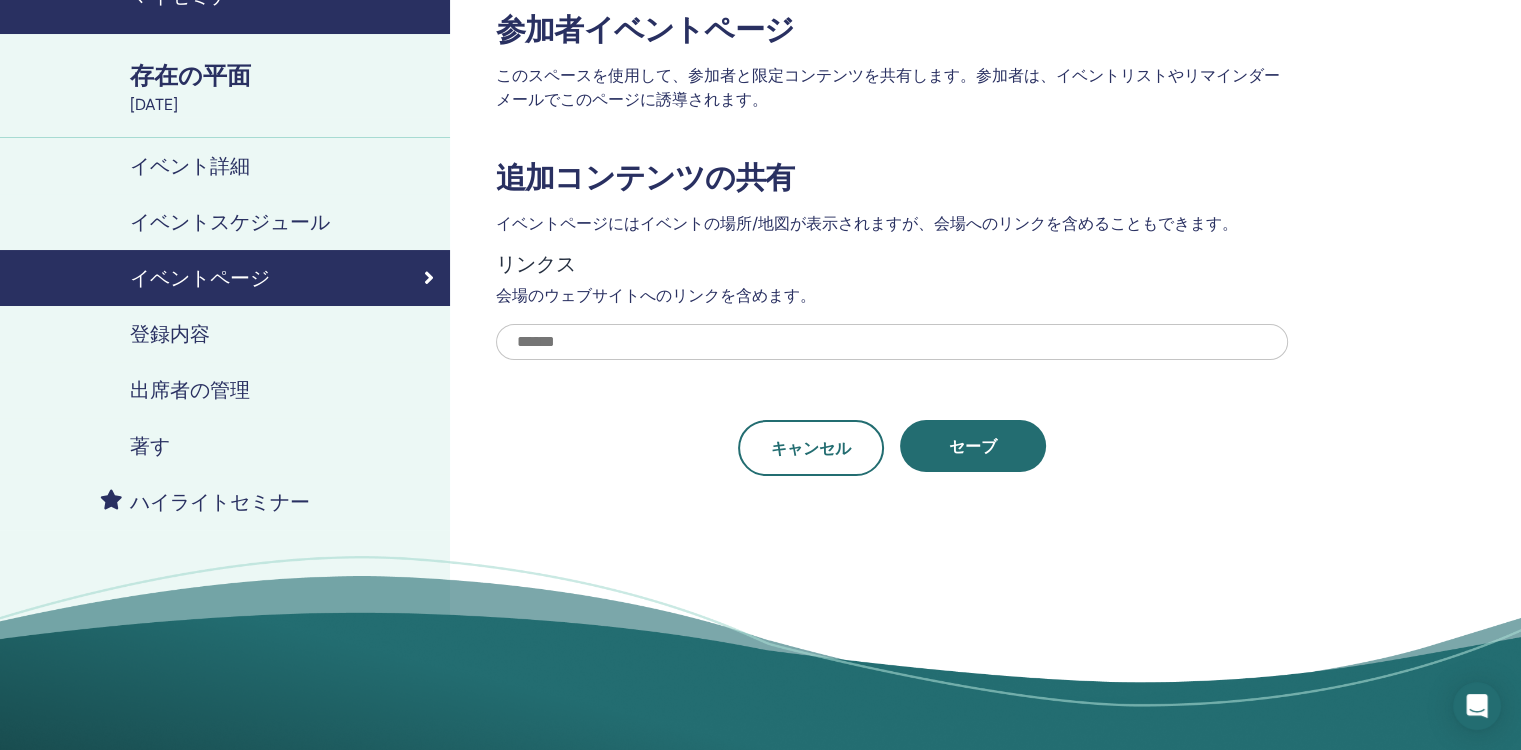 click at bounding box center (892, 342) 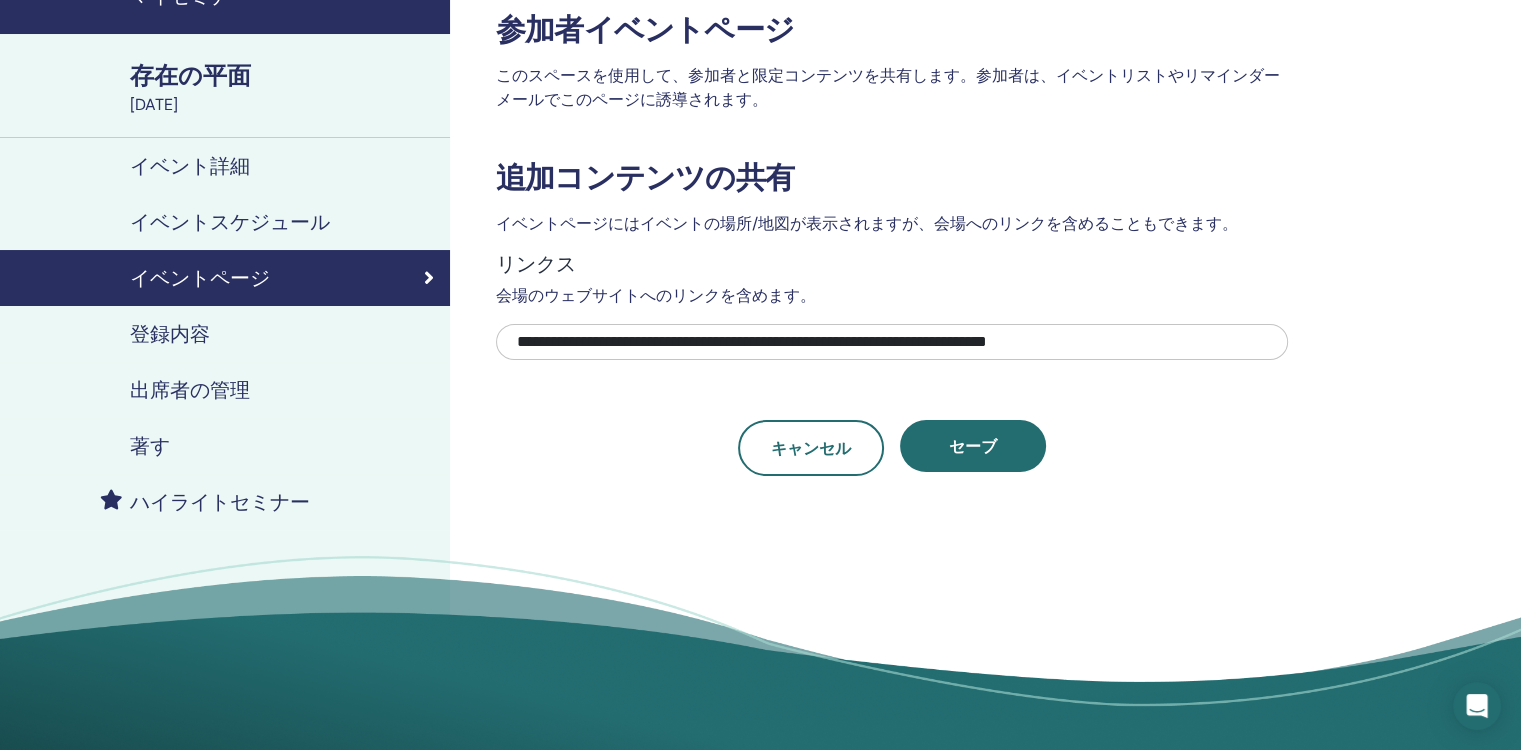 scroll, scrollTop: 0, scrollLeft: 0, axis: both 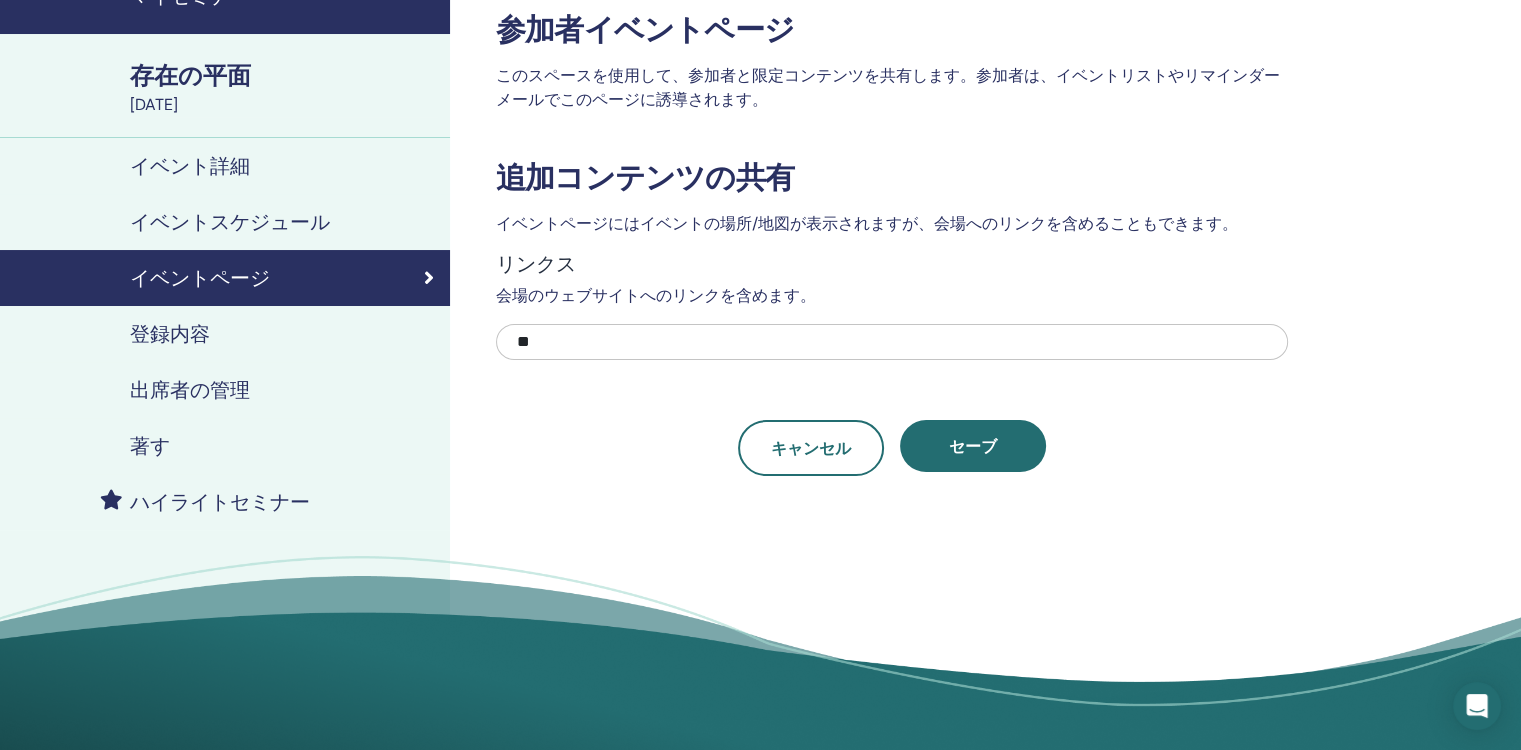 type on "*" 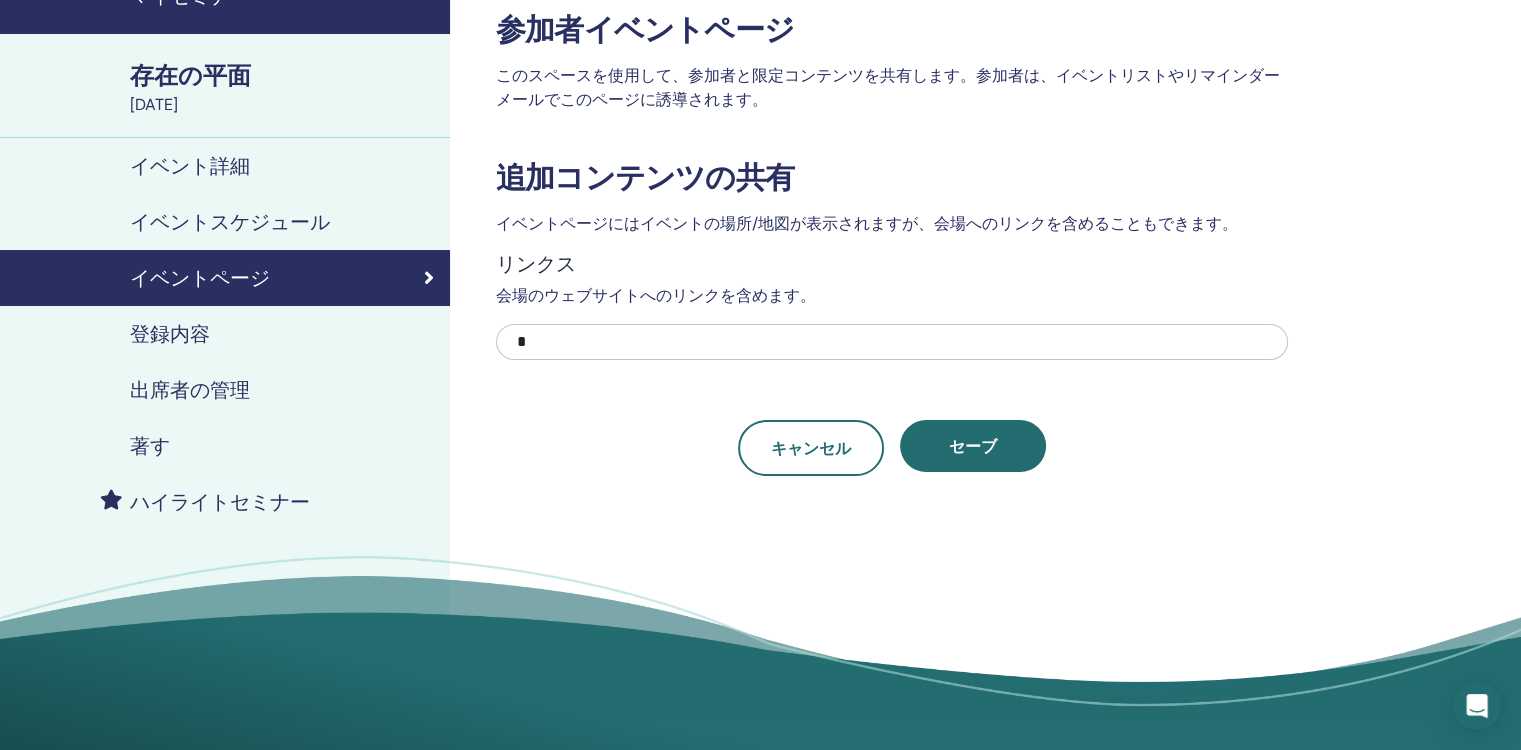 type 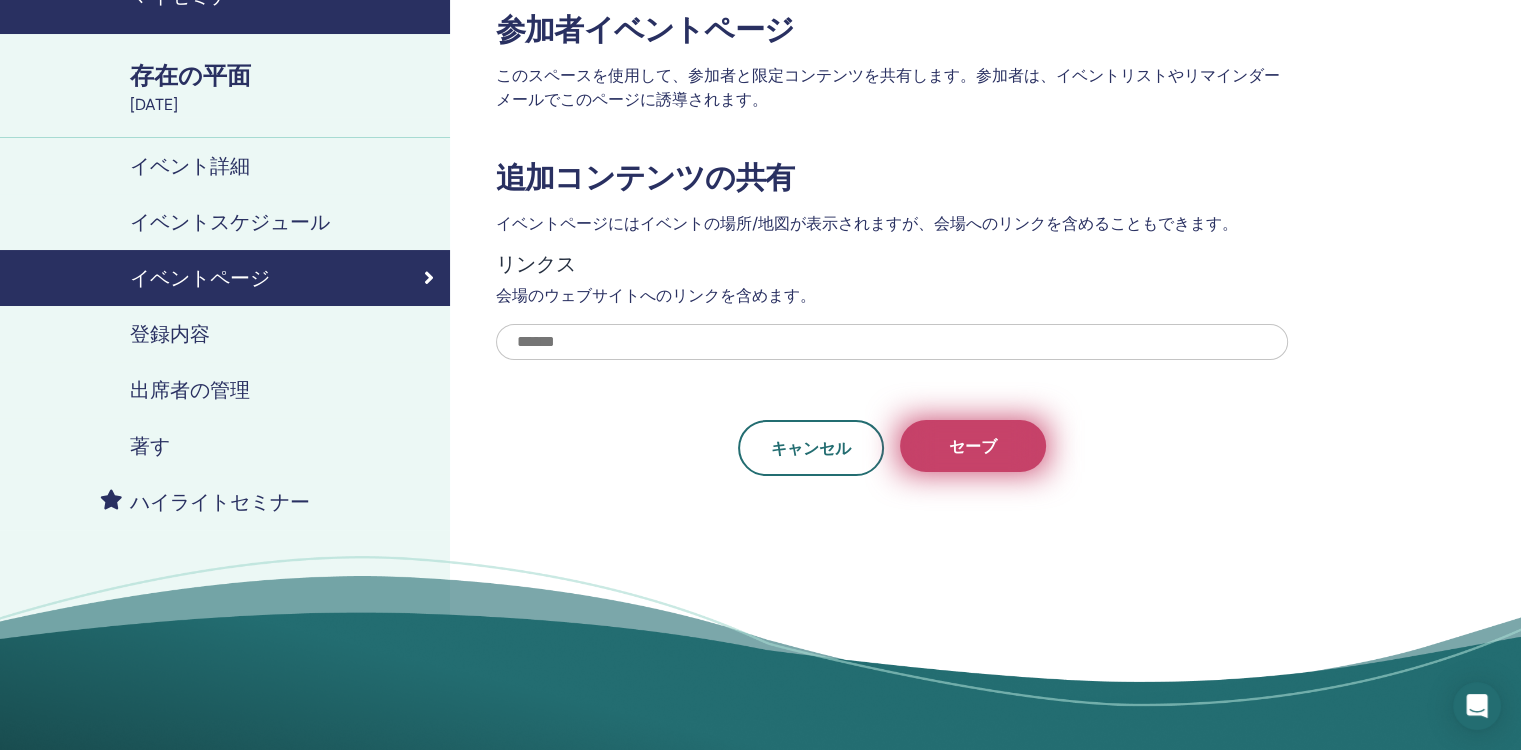 click on "セーブ" at bounding box center [973, 446] 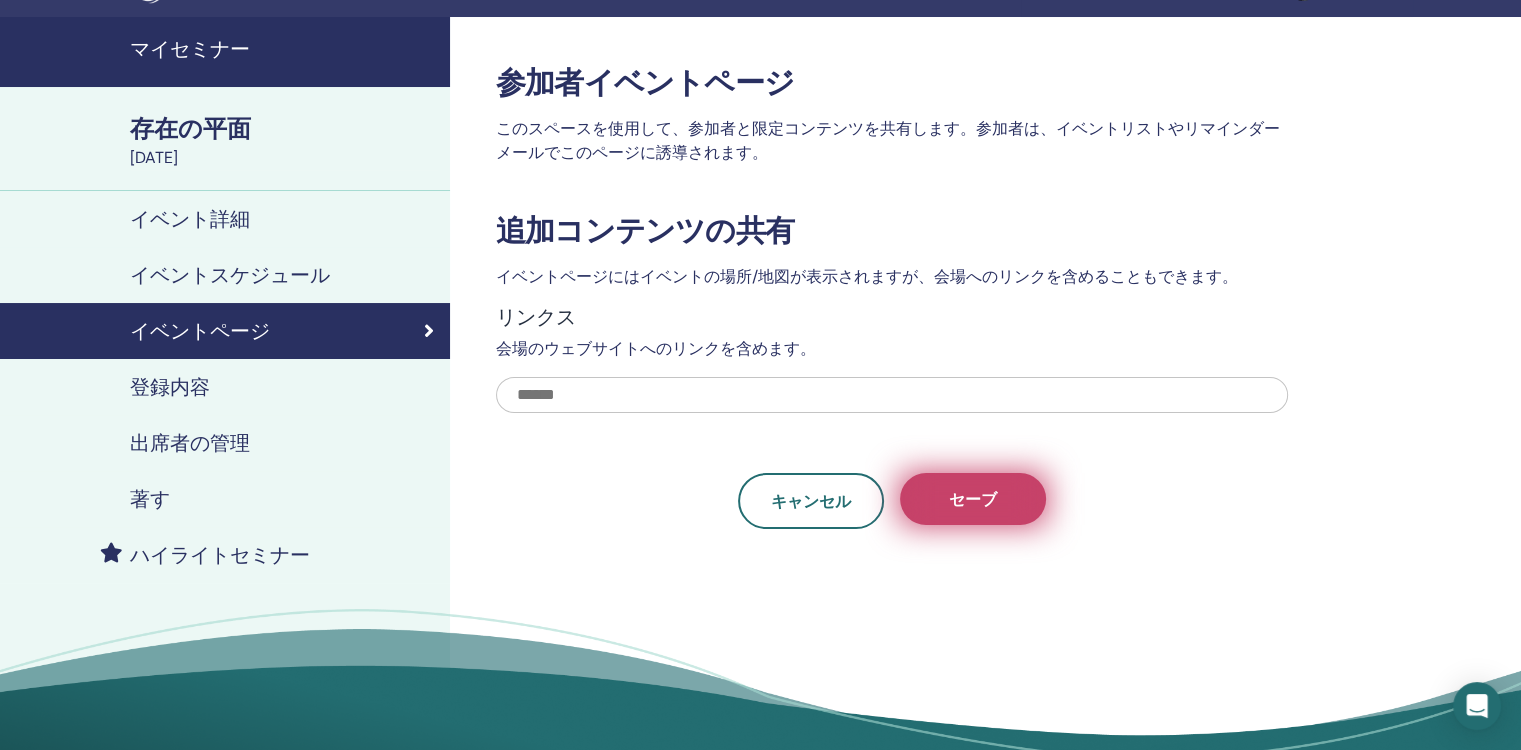 scroll, scrollTop: 0, scrollLeft: 0, axis: both 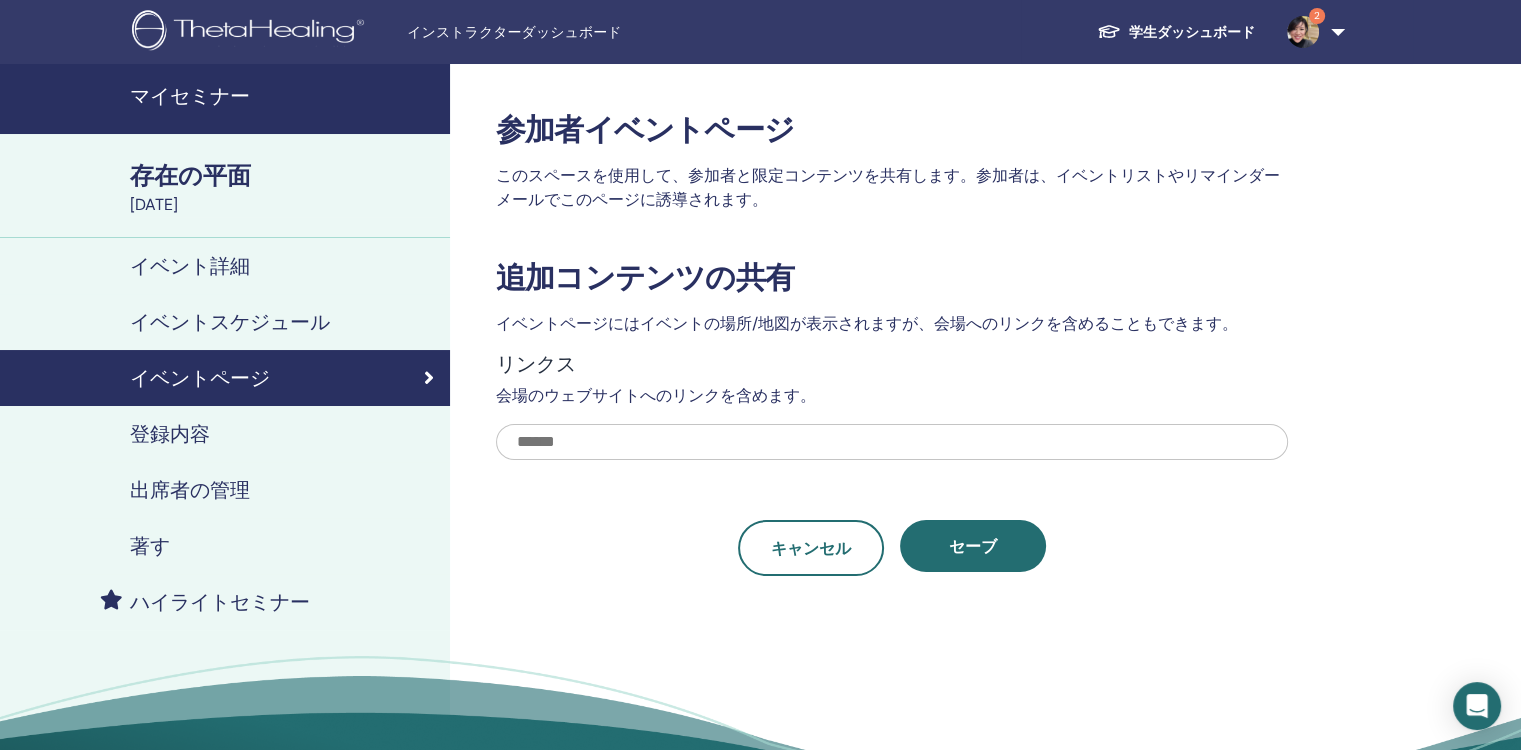 click on "登録内容" at bounding box center (170, 434) 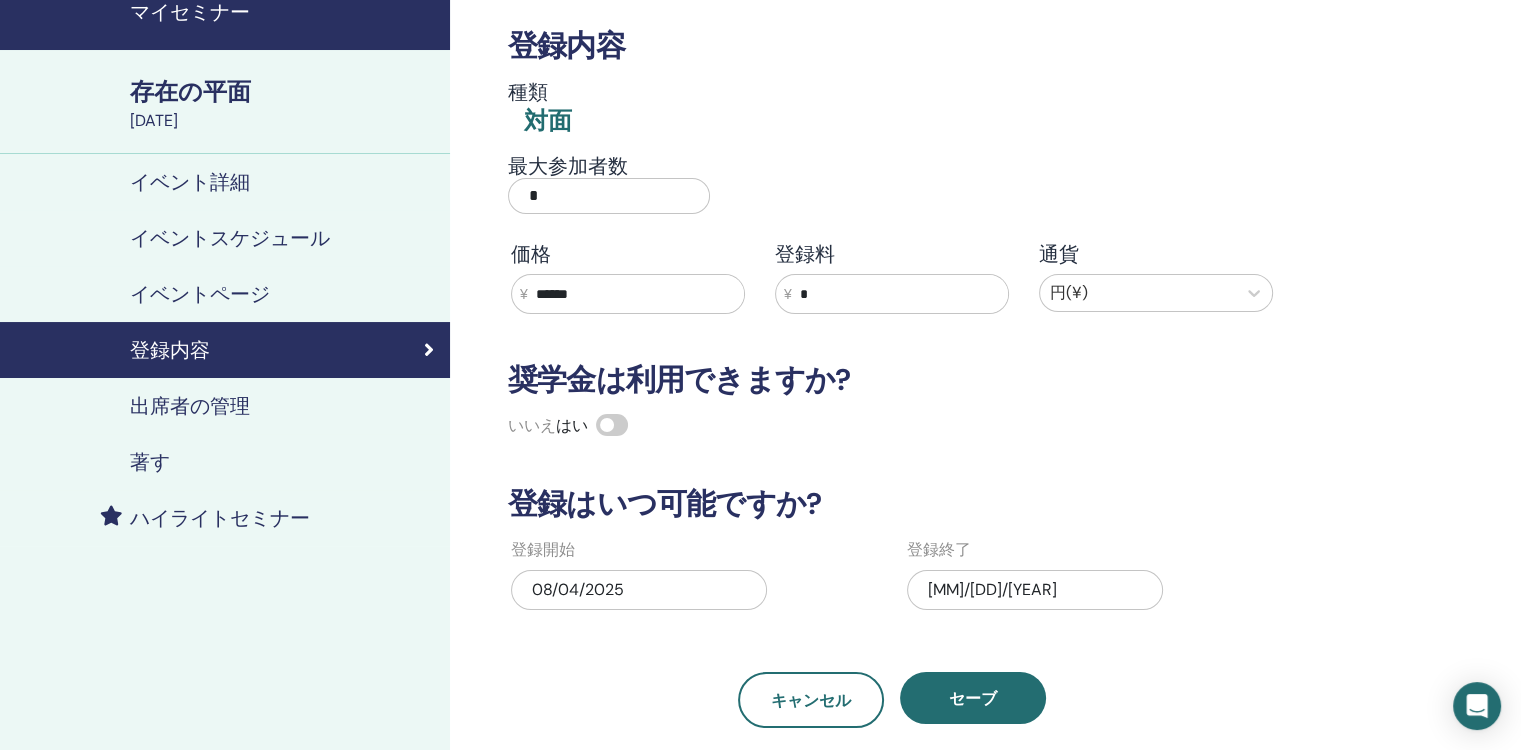 scroll, scrollTop: 200, scrollLeft: 0, axis: vertical 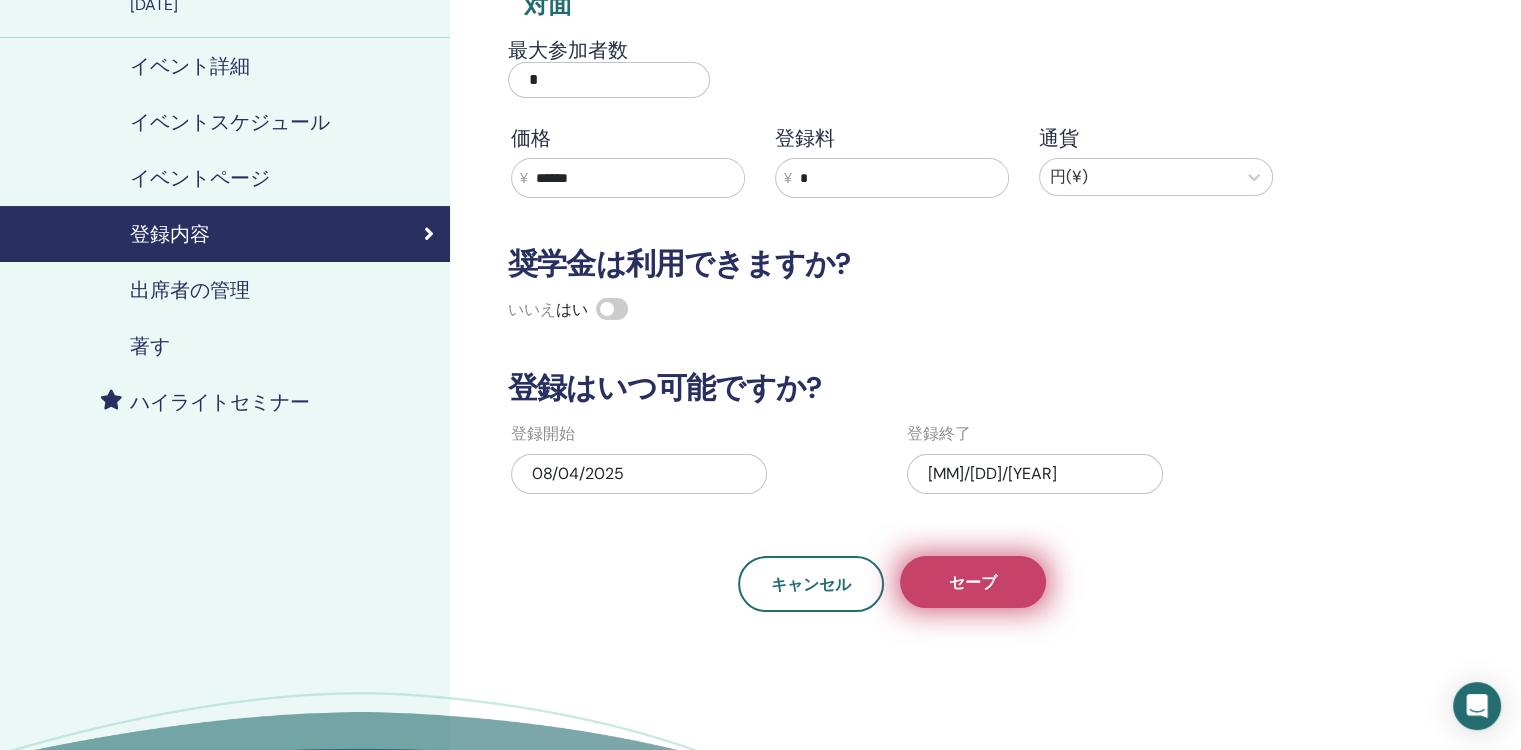 click on "セーブ" at bounding box center [973, 582] 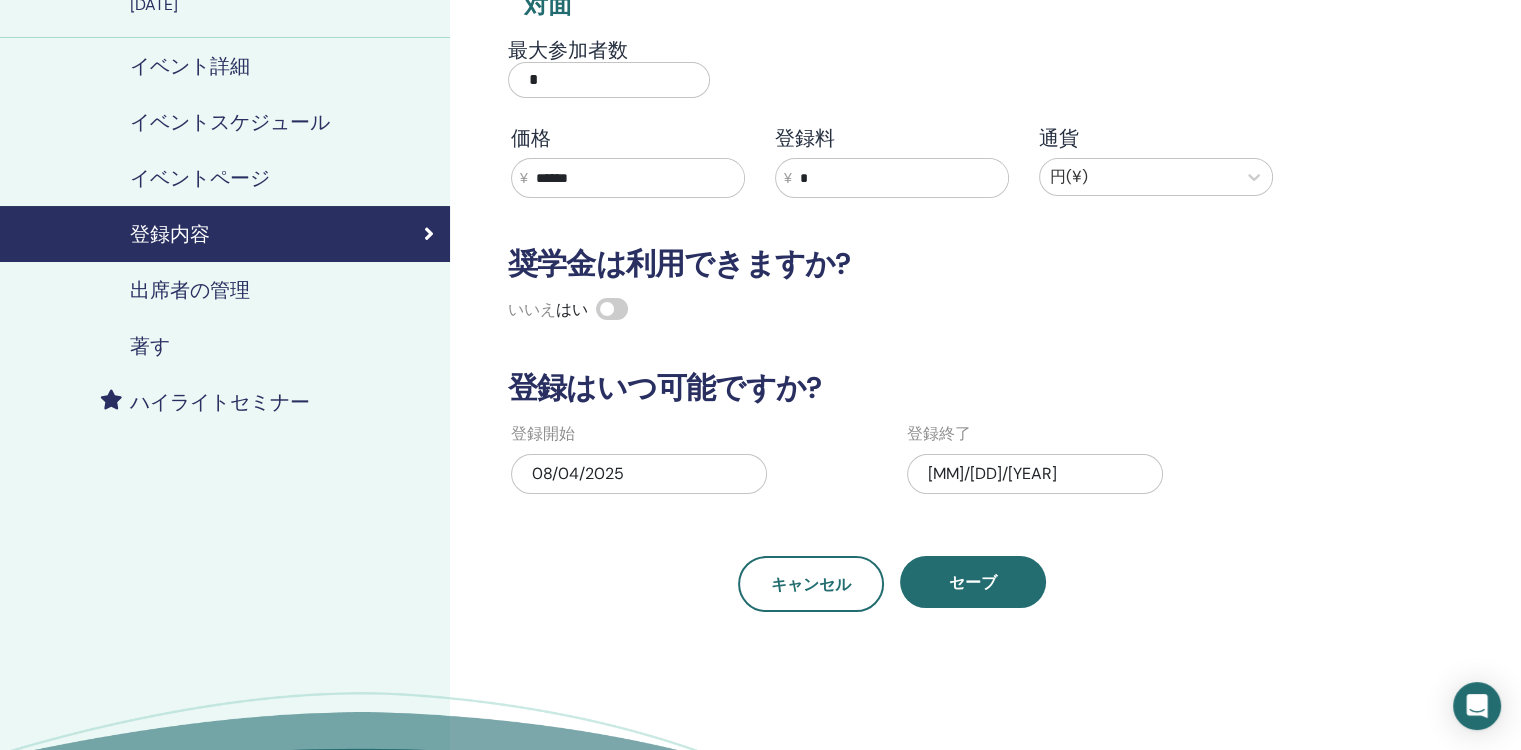 click on "出席者の管理" at bounding box center (190, 290) 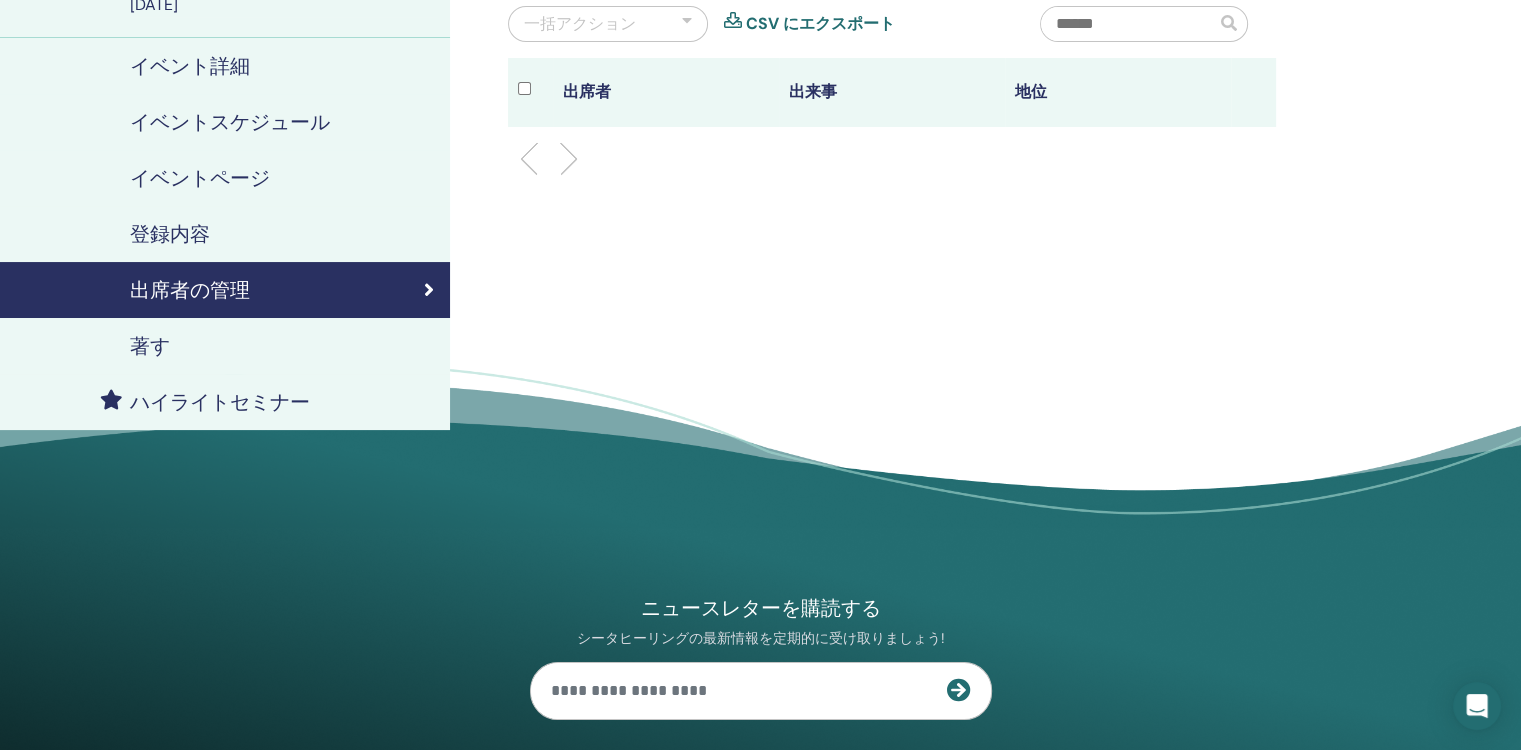 click on "著す" at bounding box center (150, 346) 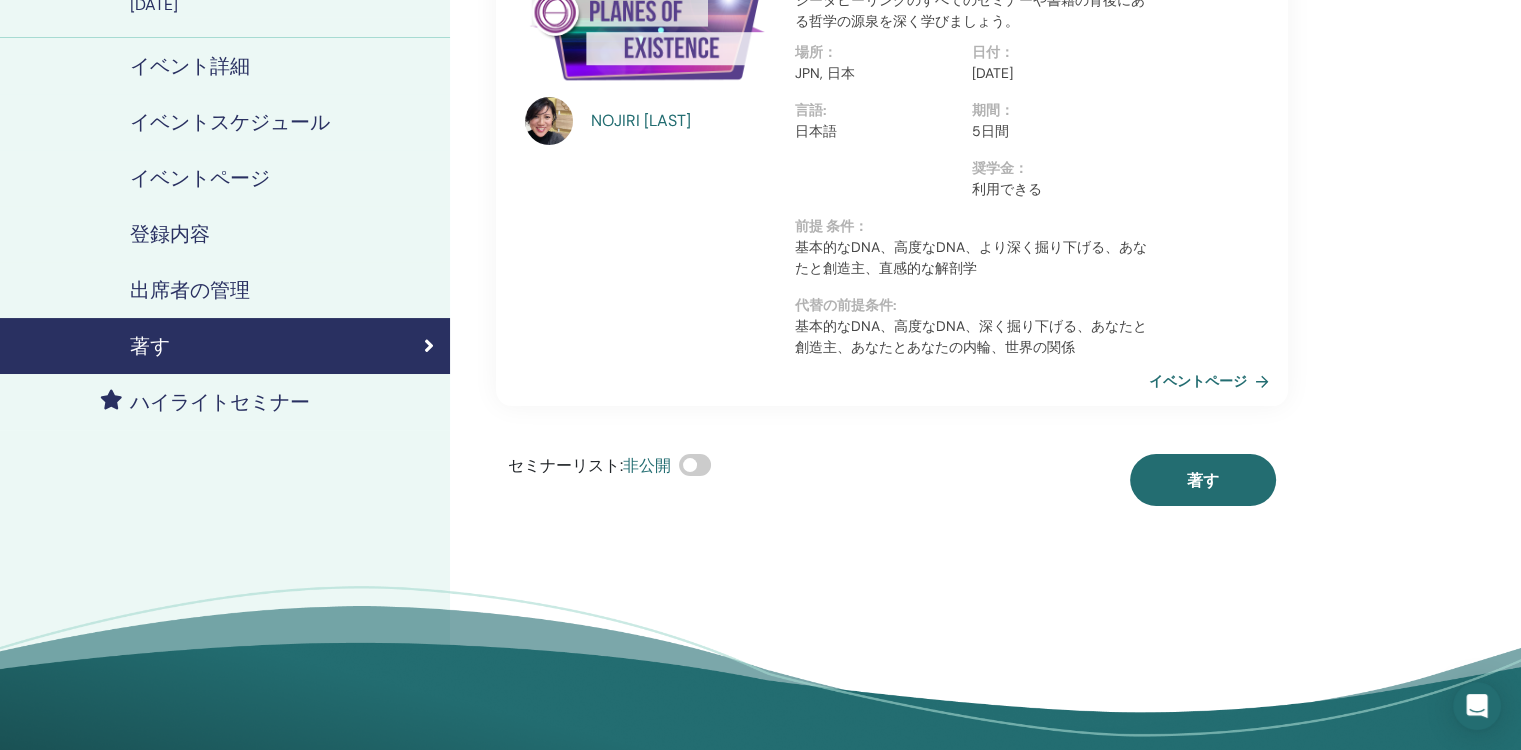 click at bounding box center [695, 465] 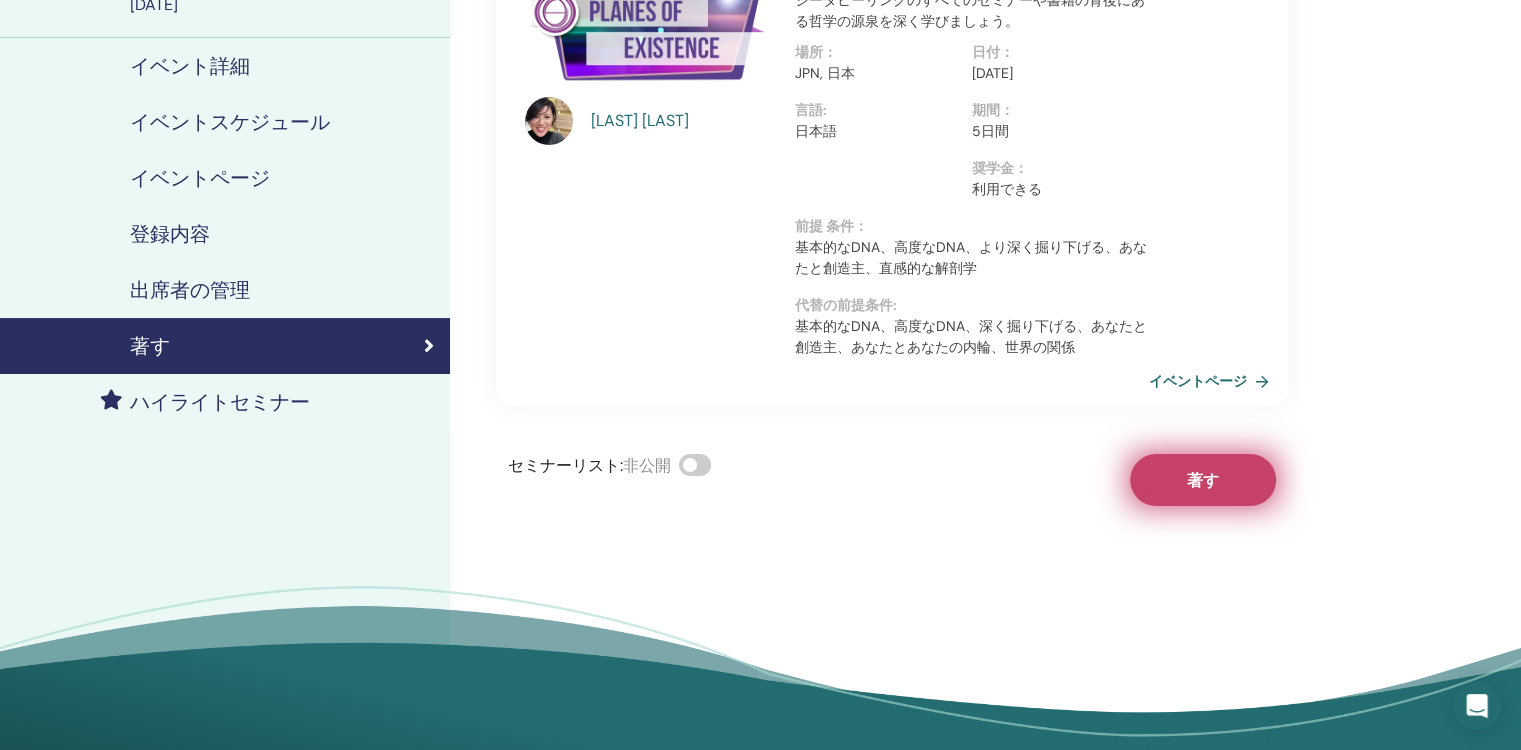 click on "著す" at bounding box center (1203, 480) 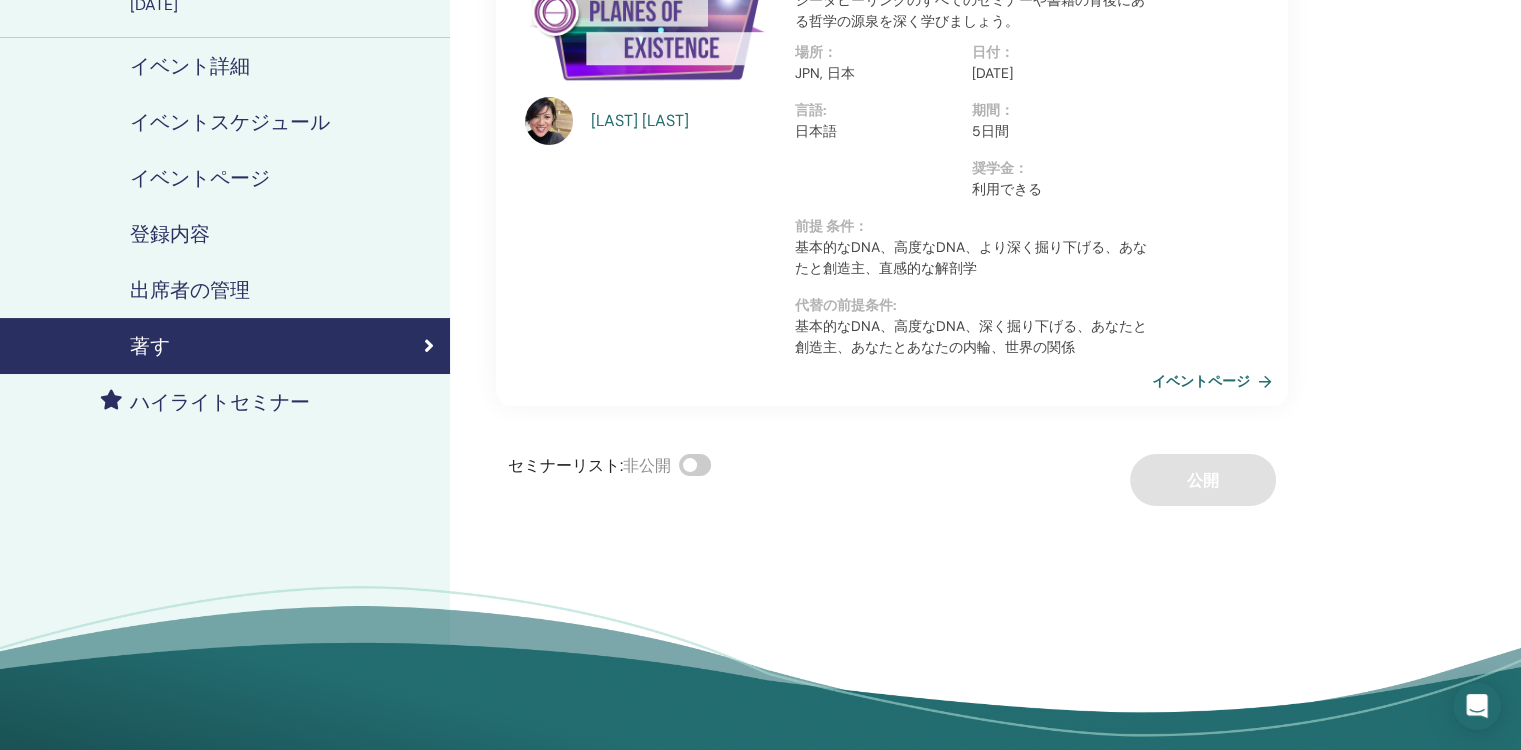 click on "イベントページ" at bounding box center (1216, 381) 